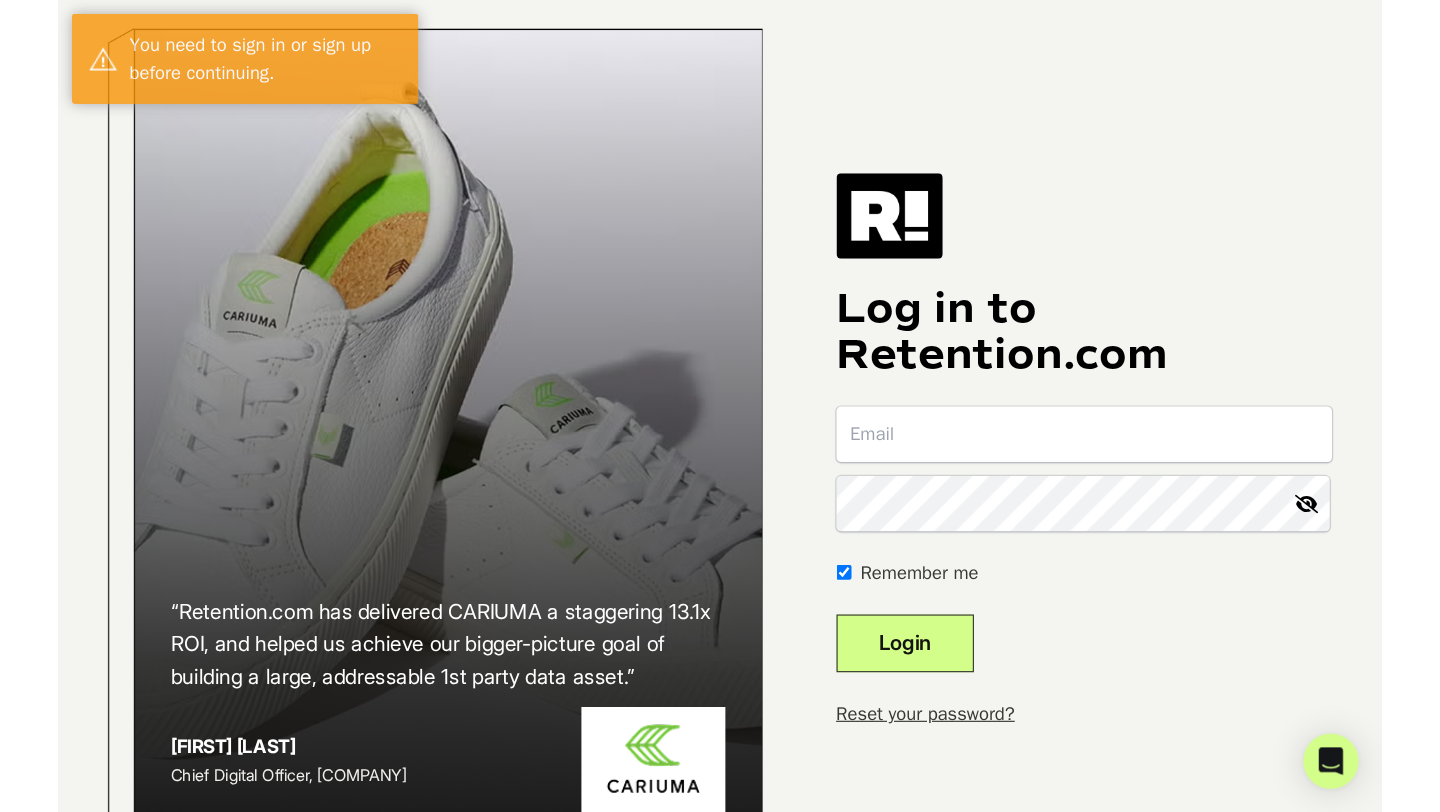 scroll, scrollTop: 0, scrollLeft: 0, axis: both 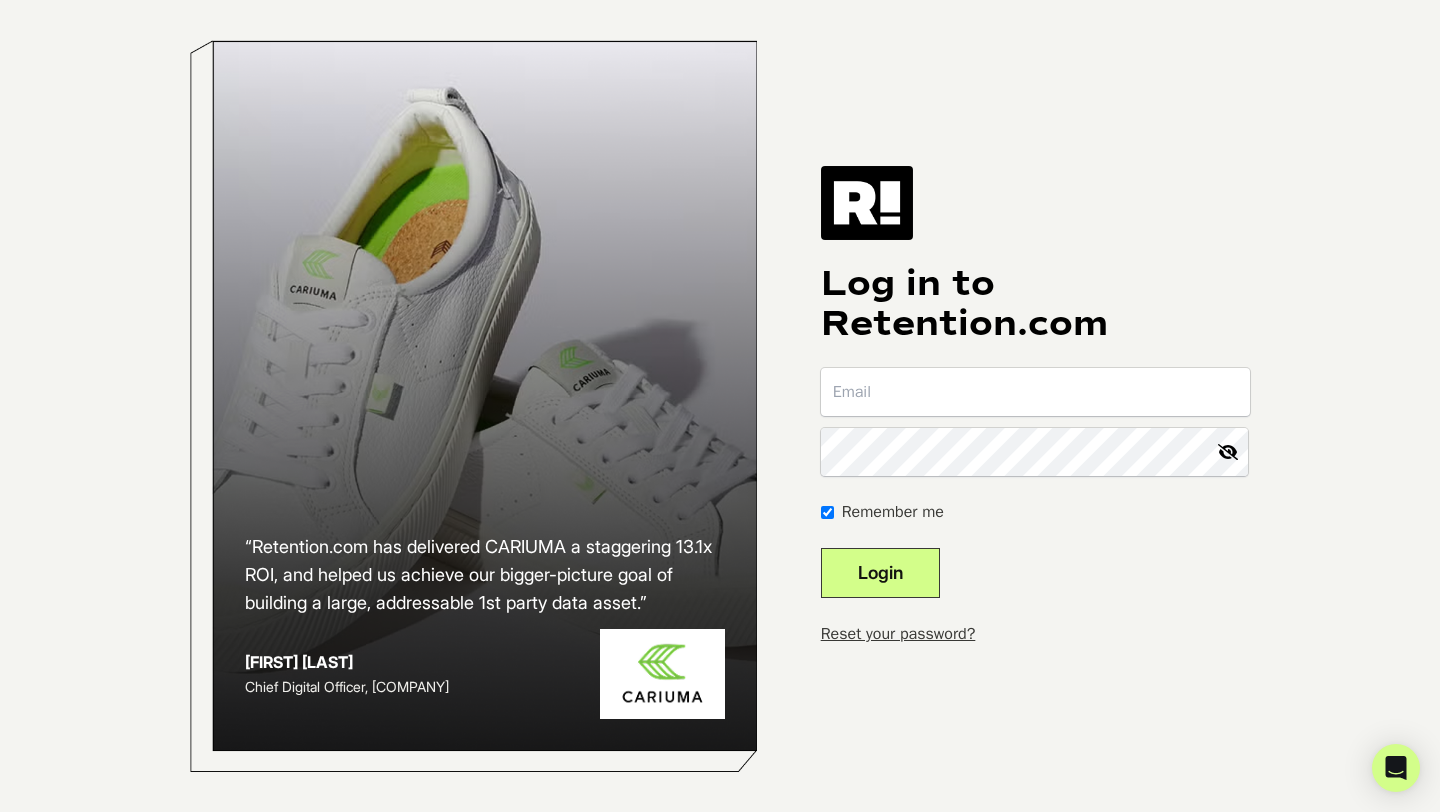 type on "jordan@ourkindra.com" 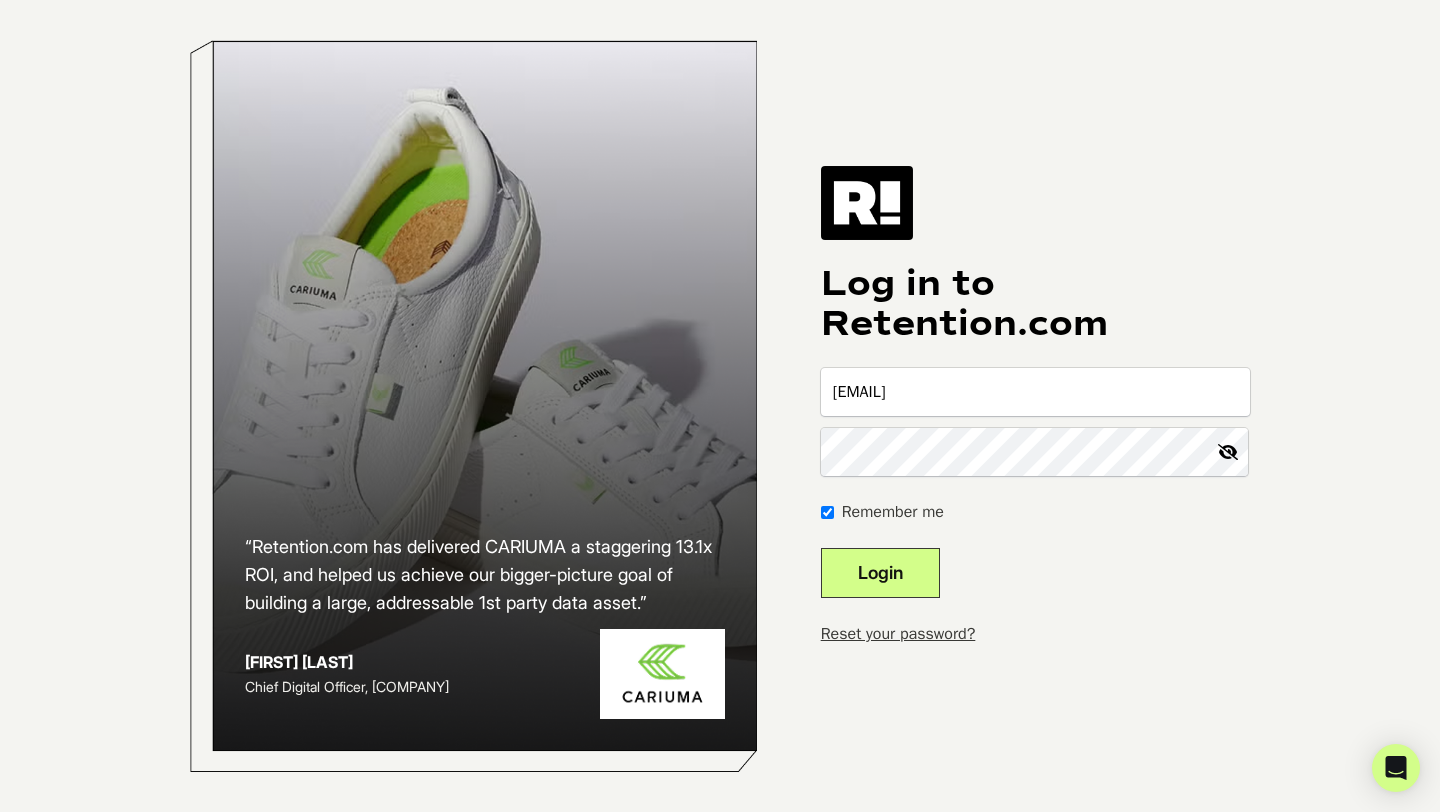 click on "Login" at bounding box center (880, 573) 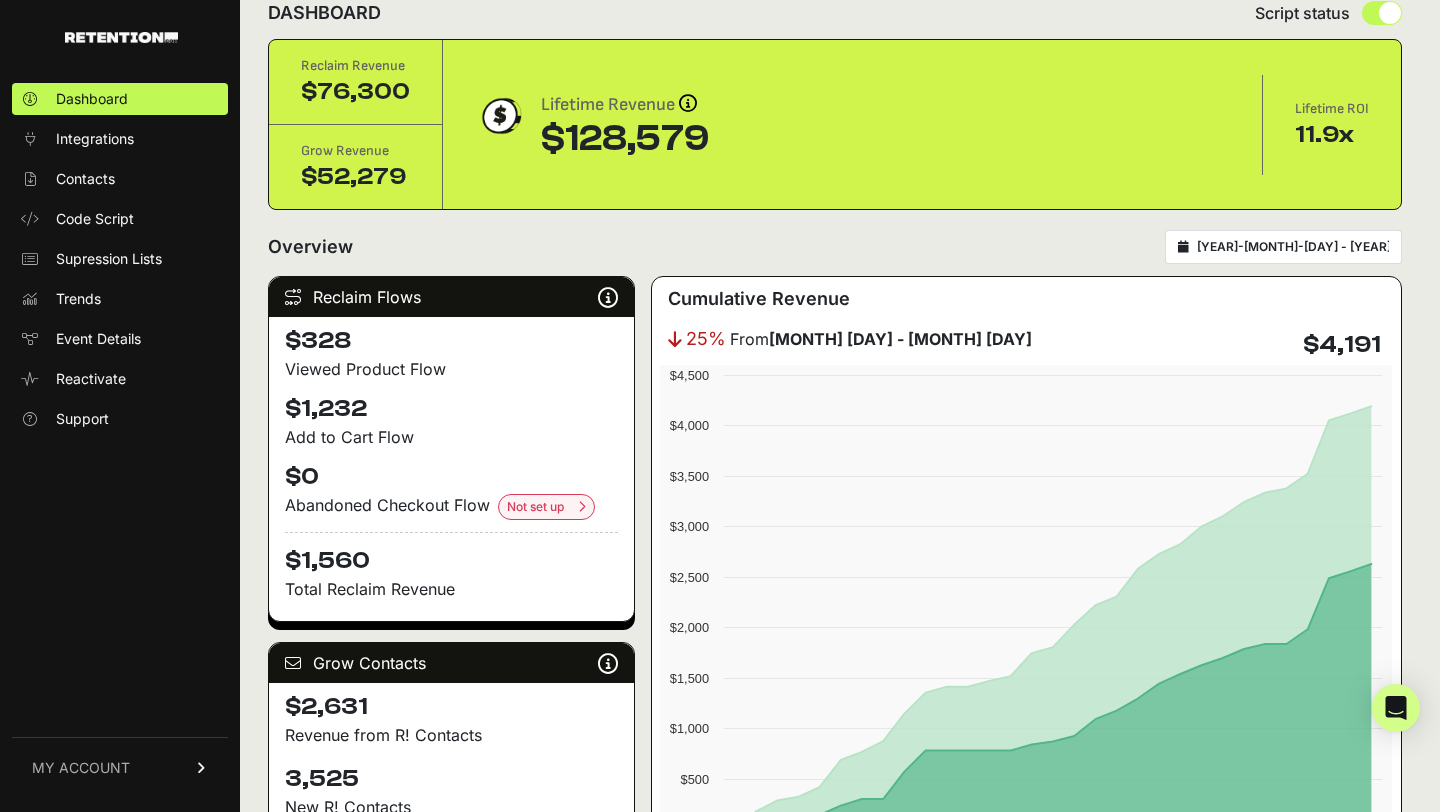 scroll, scrollTop: 42, scrollLeft: 0, axis: vertical 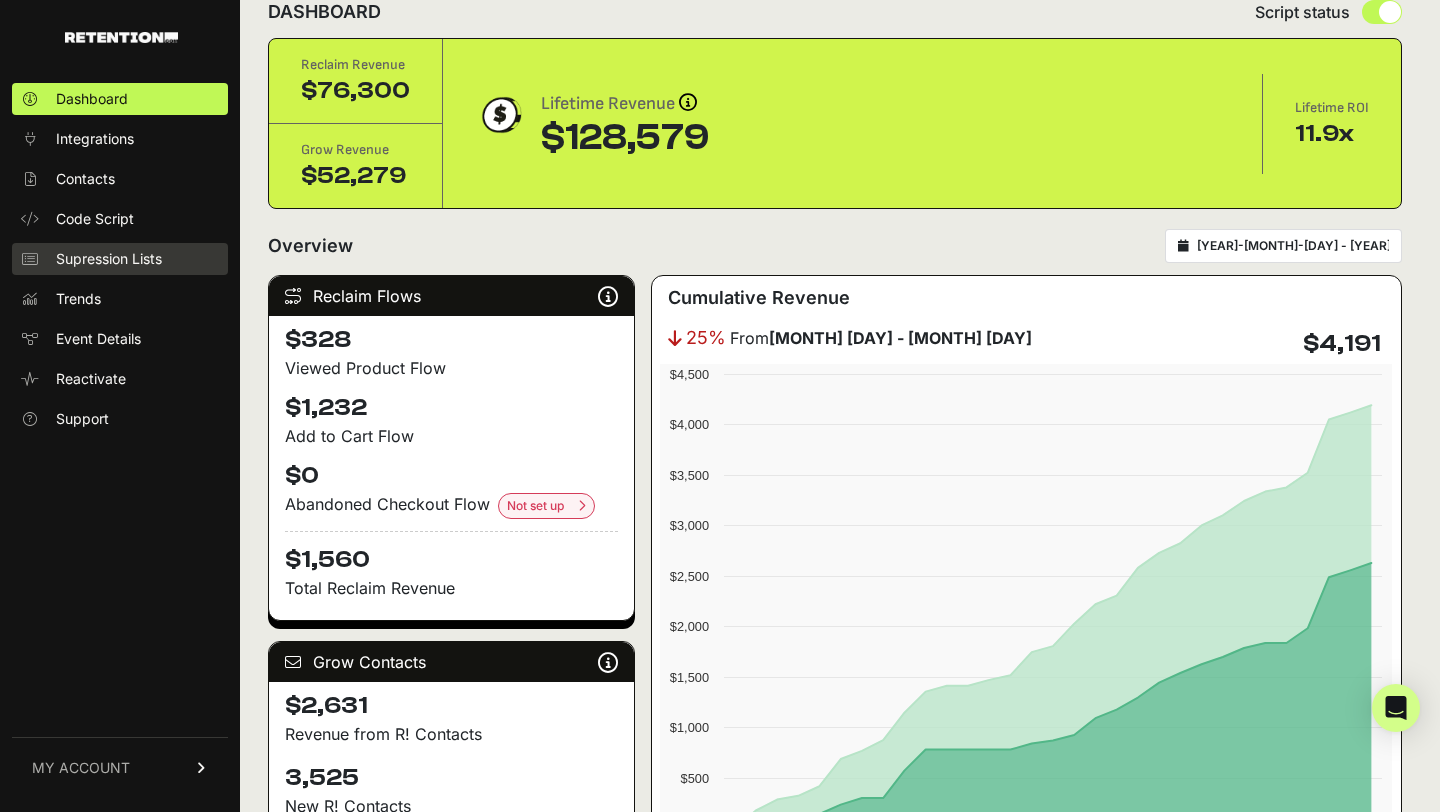 click on "Supression Lists" at bounding box center [109, 259] 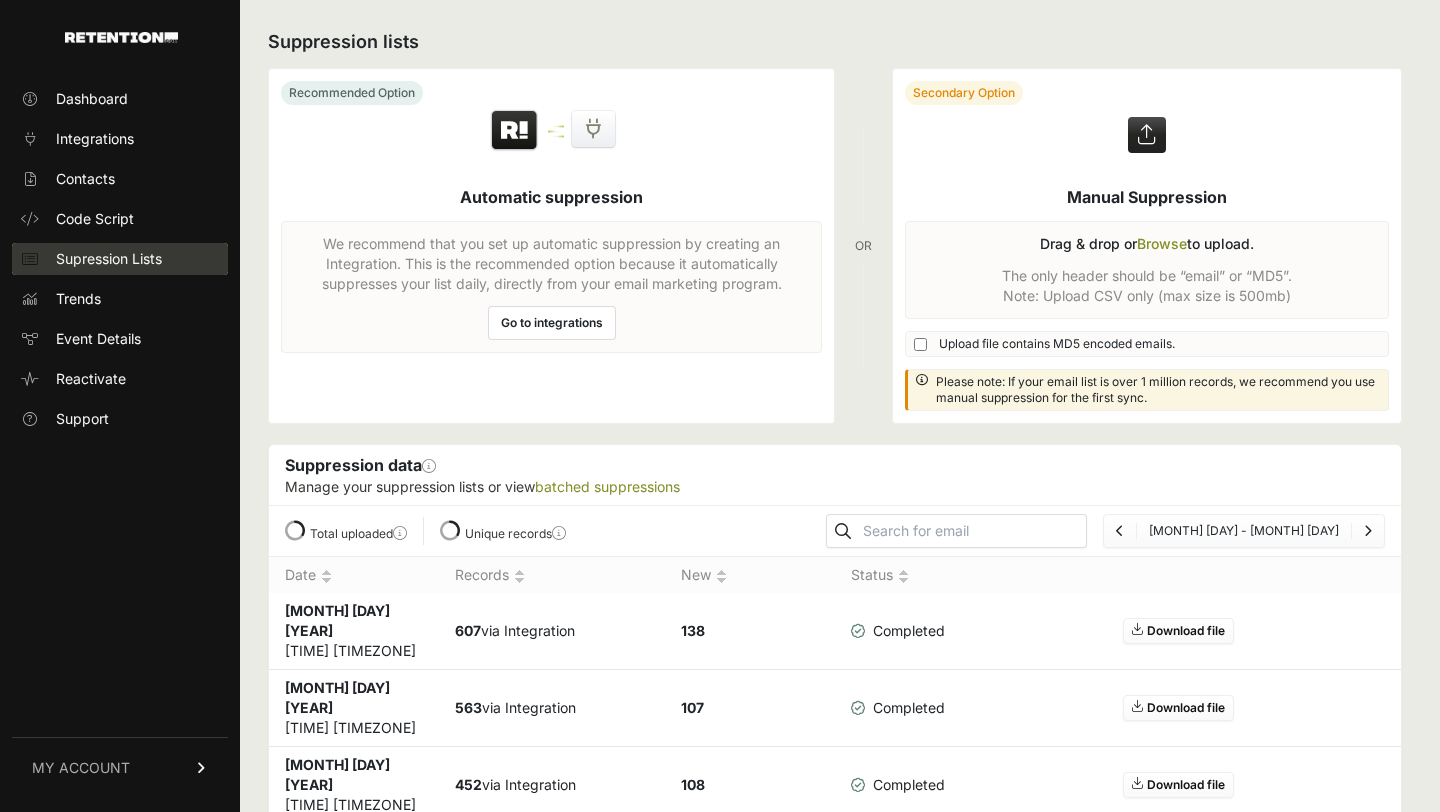 scroll, scrollTop: 0, scrollLeft: 0, axis: both 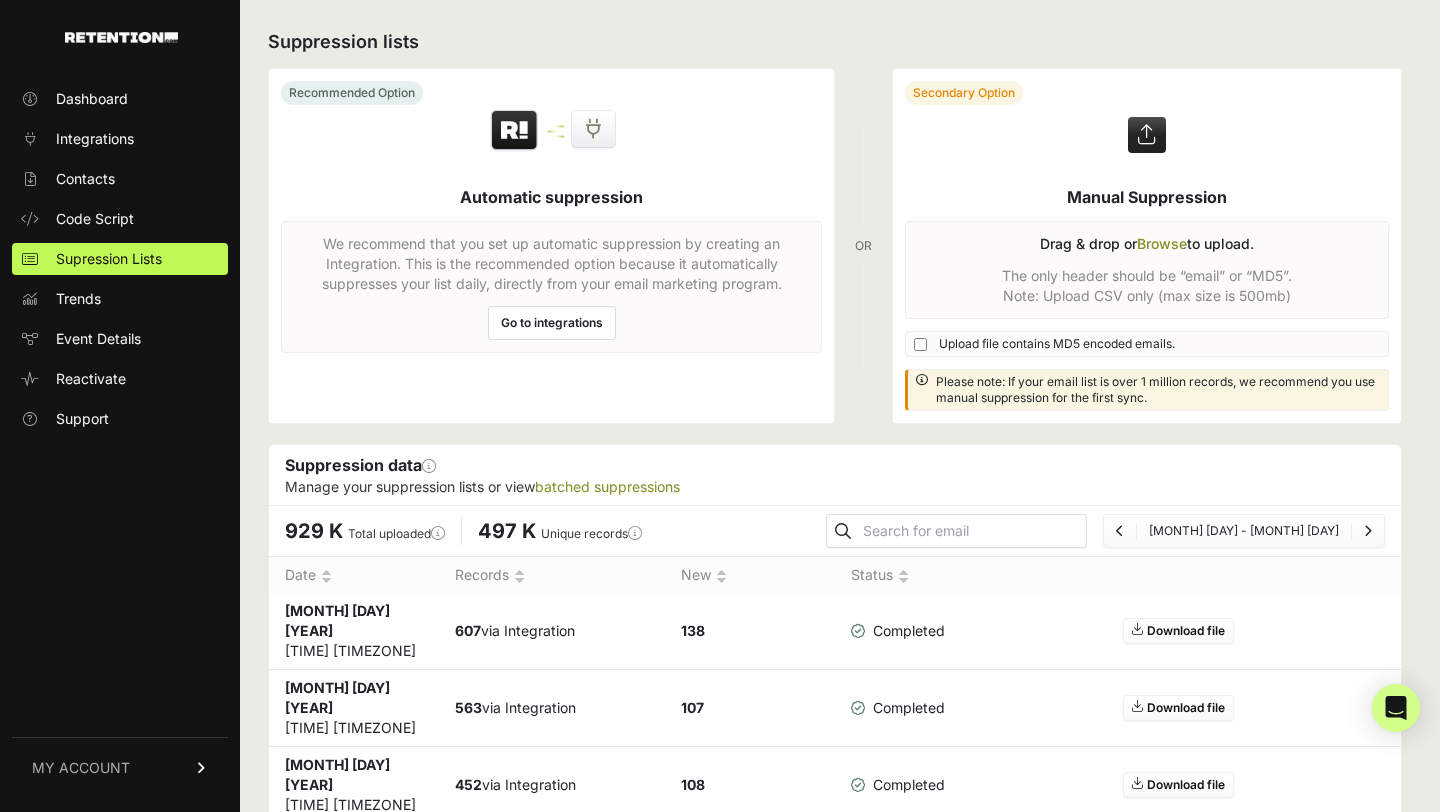 click on "Go to integrations" at bounding box center (552, 323) 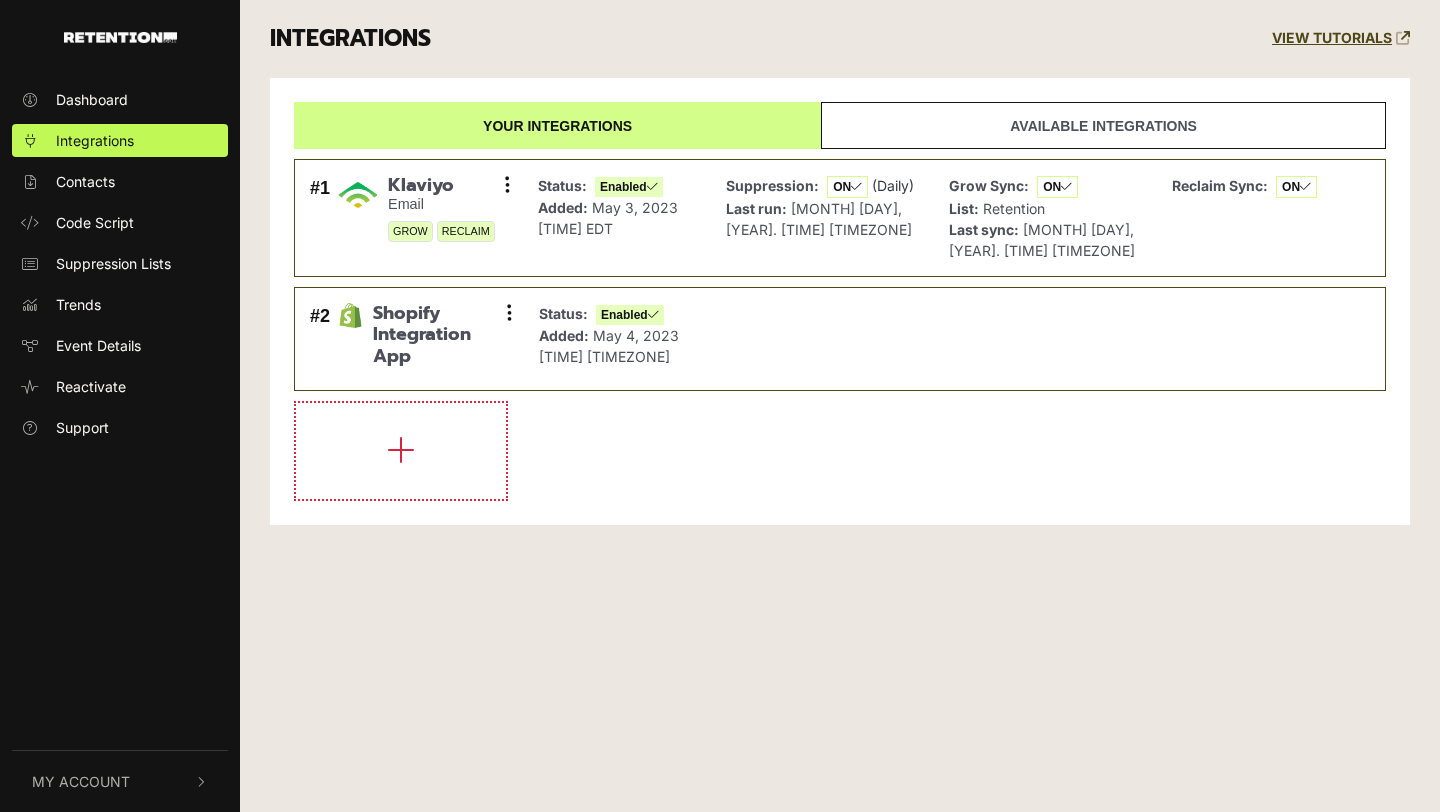 scroll, scrollTop: 0, scrollLeft: 0, axis: both 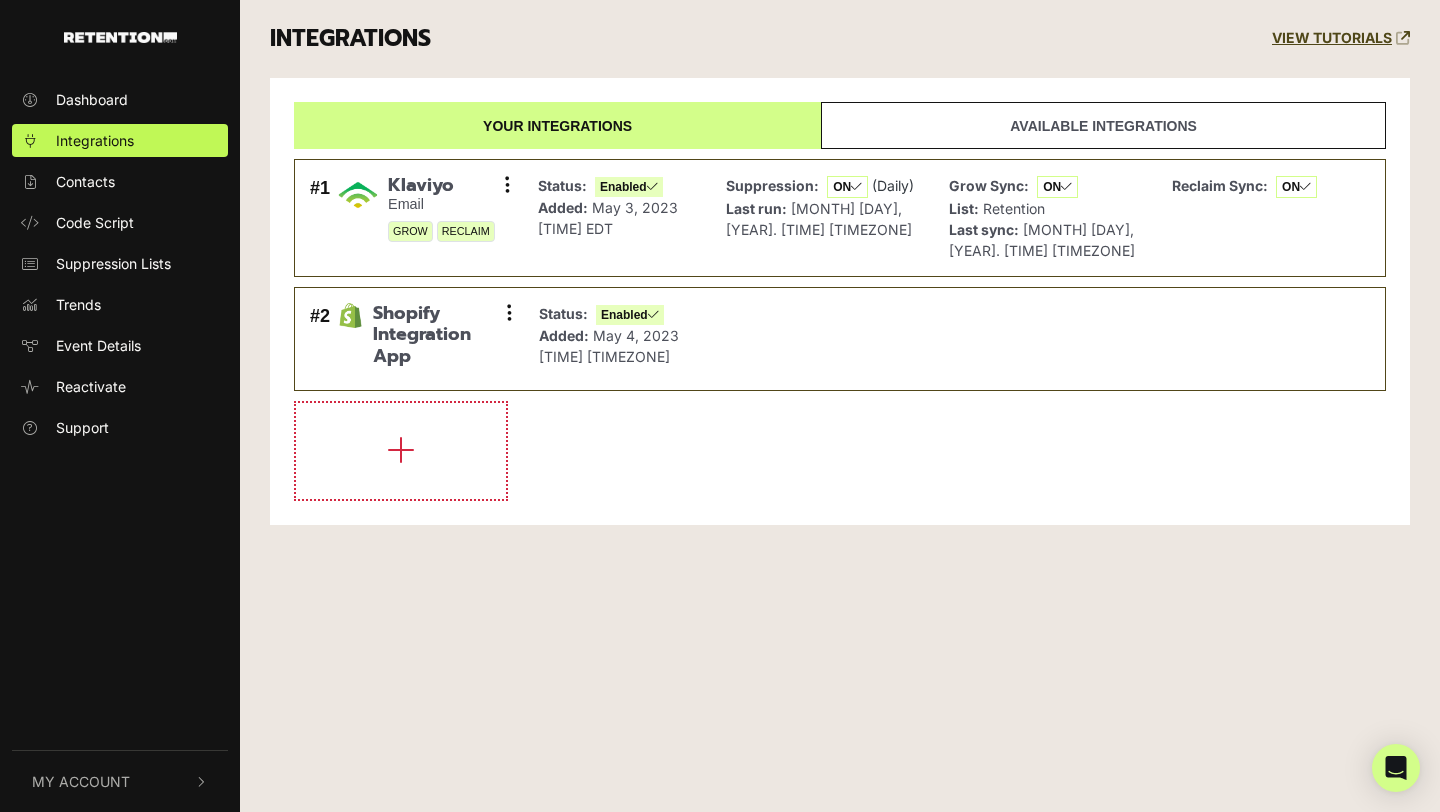 click on "My Account" at bounding box center (81, 781) 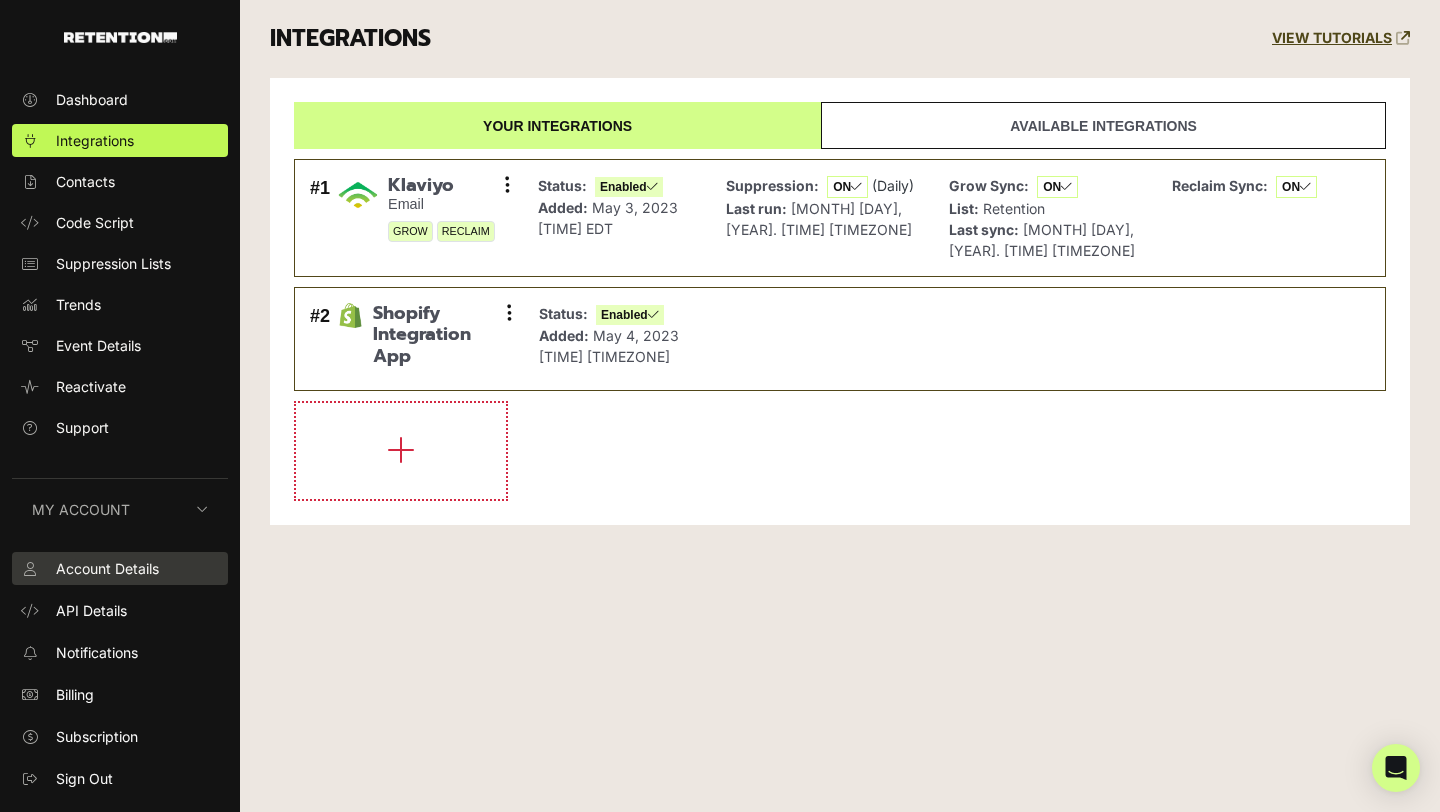 click on "Account Details" at bounding box center [107, 568] 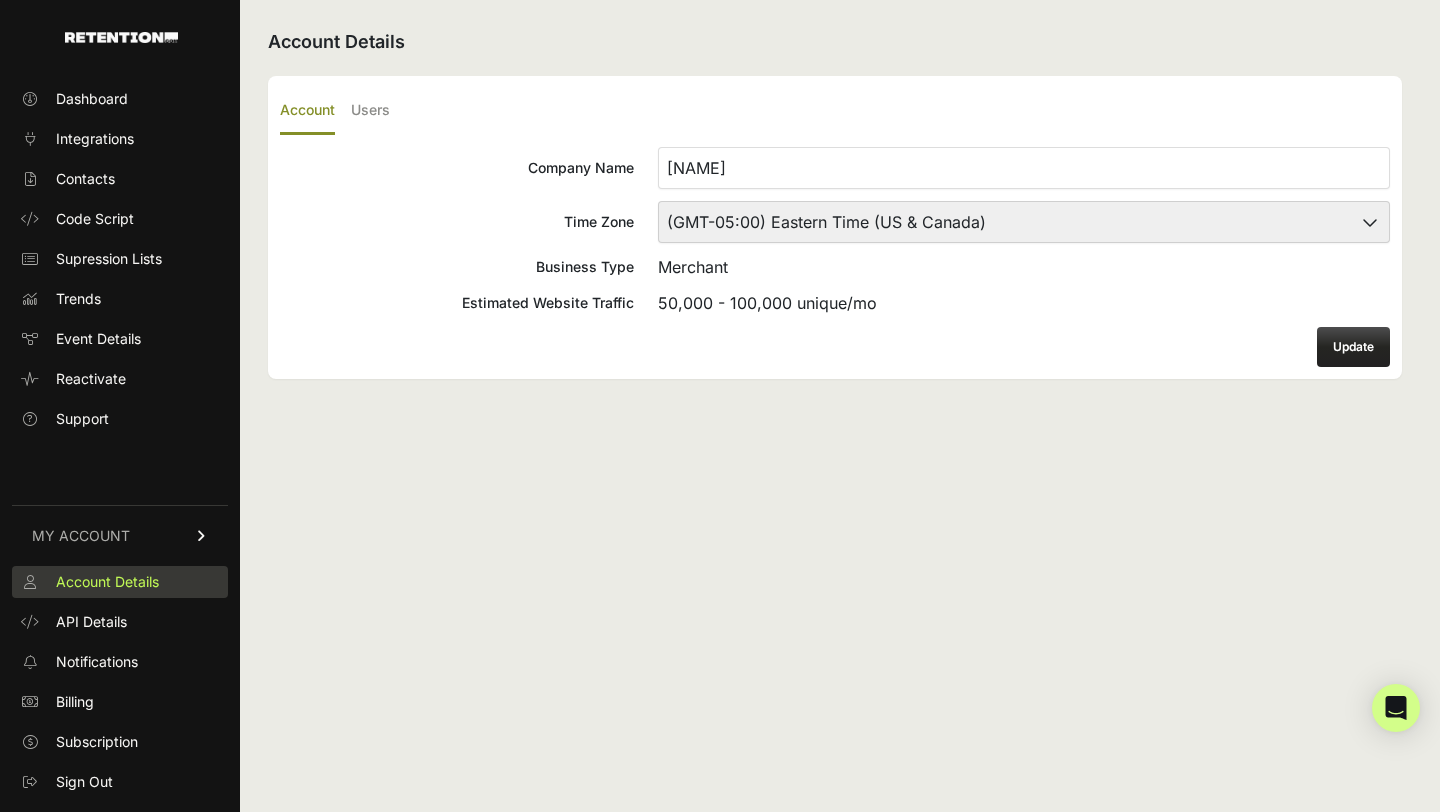 scroll, scrollTop: 0, scrollLeft: 0, axis: both 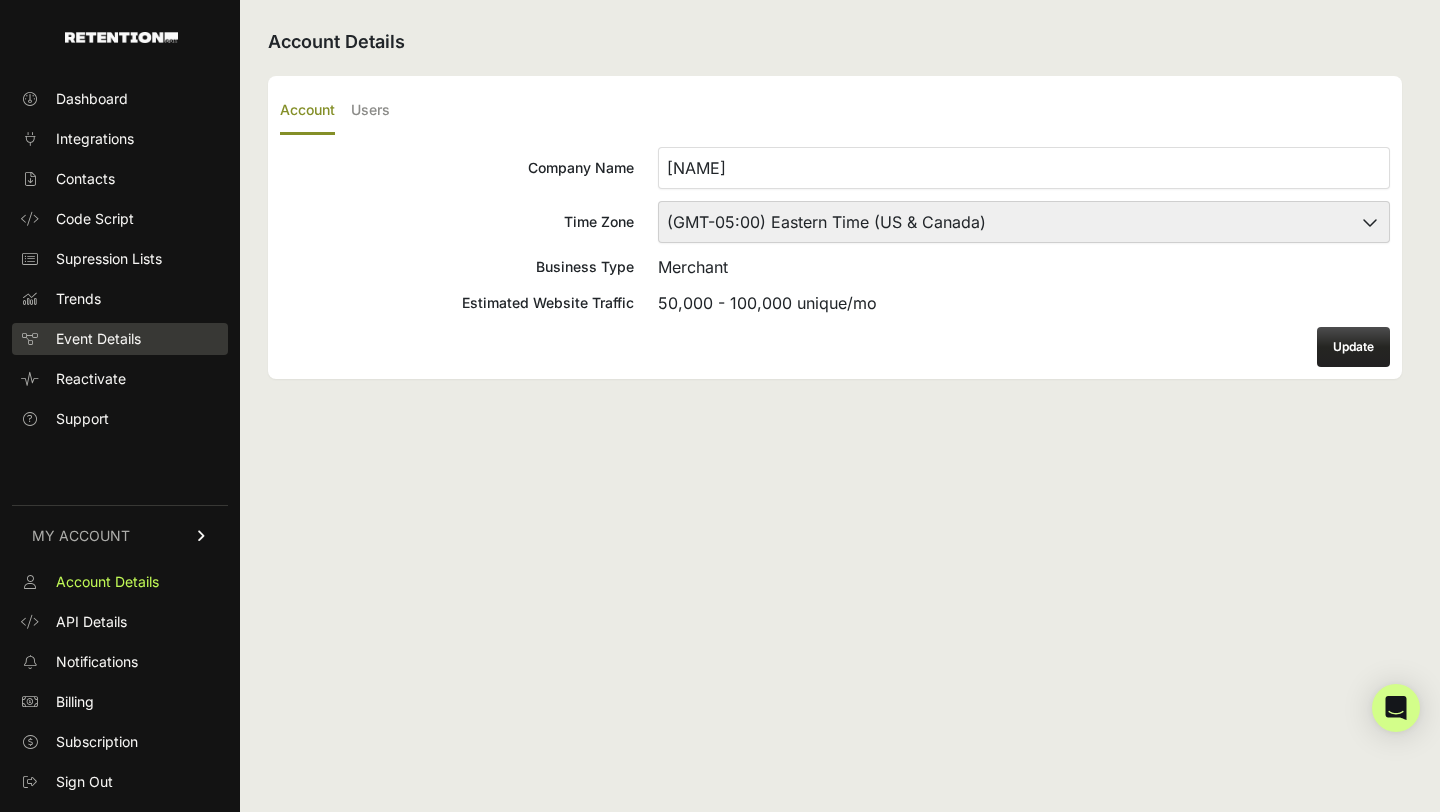 click on "Event Details" at bounding box center [98, 339] 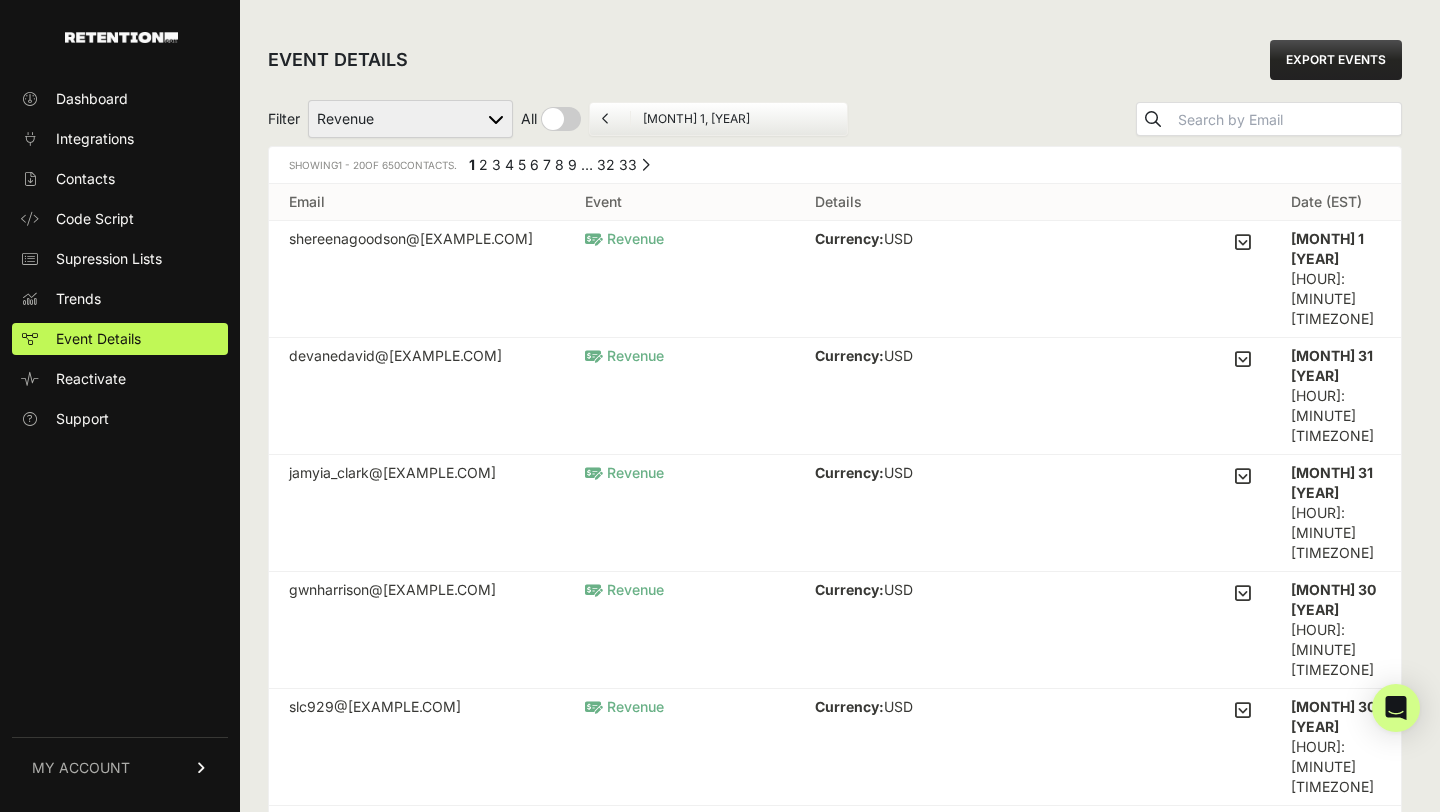 scroll, scrollTop: 0, scrollLeft: 0, axis: both 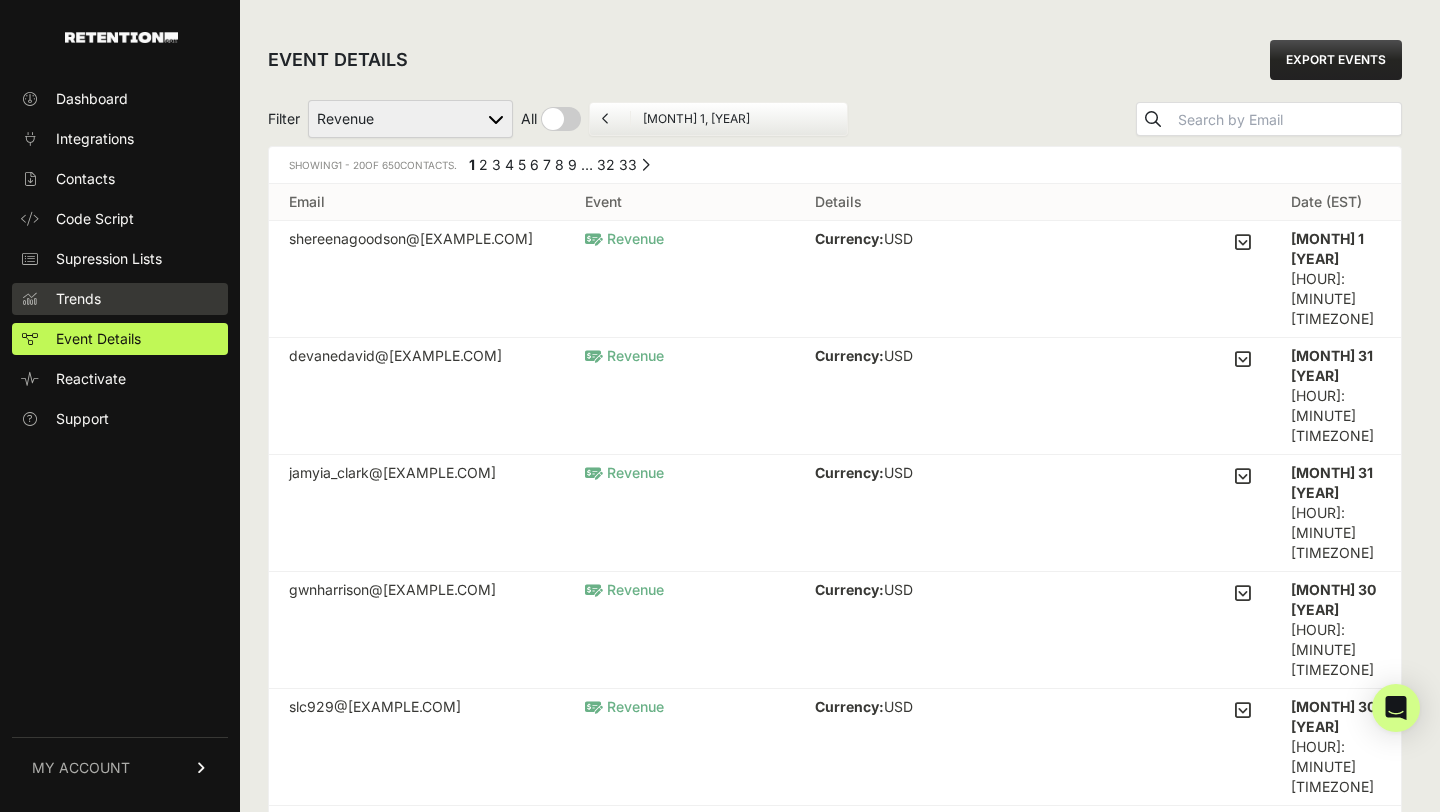 click on "Trends" at bounding box center [78, 299] 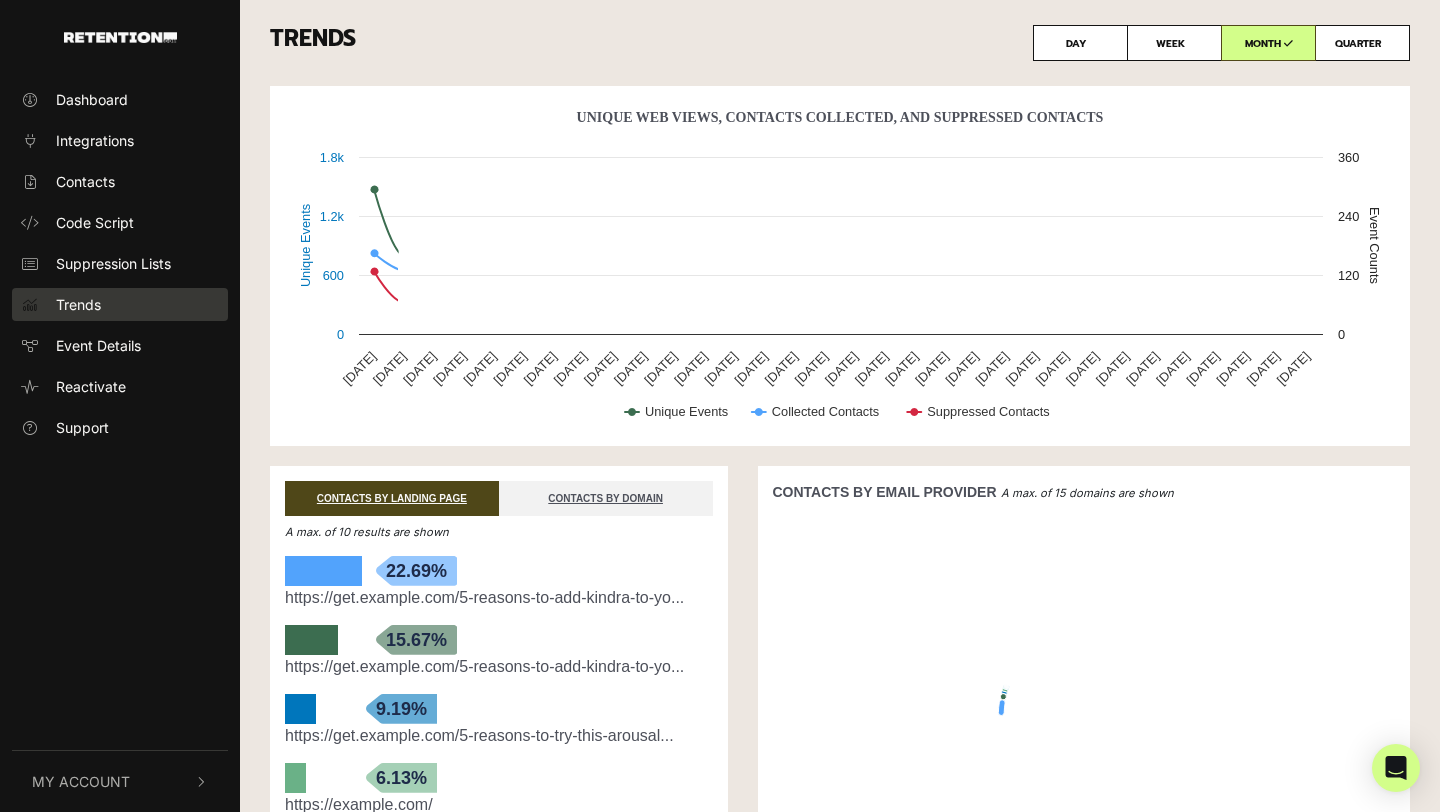 scroll, scrollTop: 0, scrollLeft: 0, axis: both 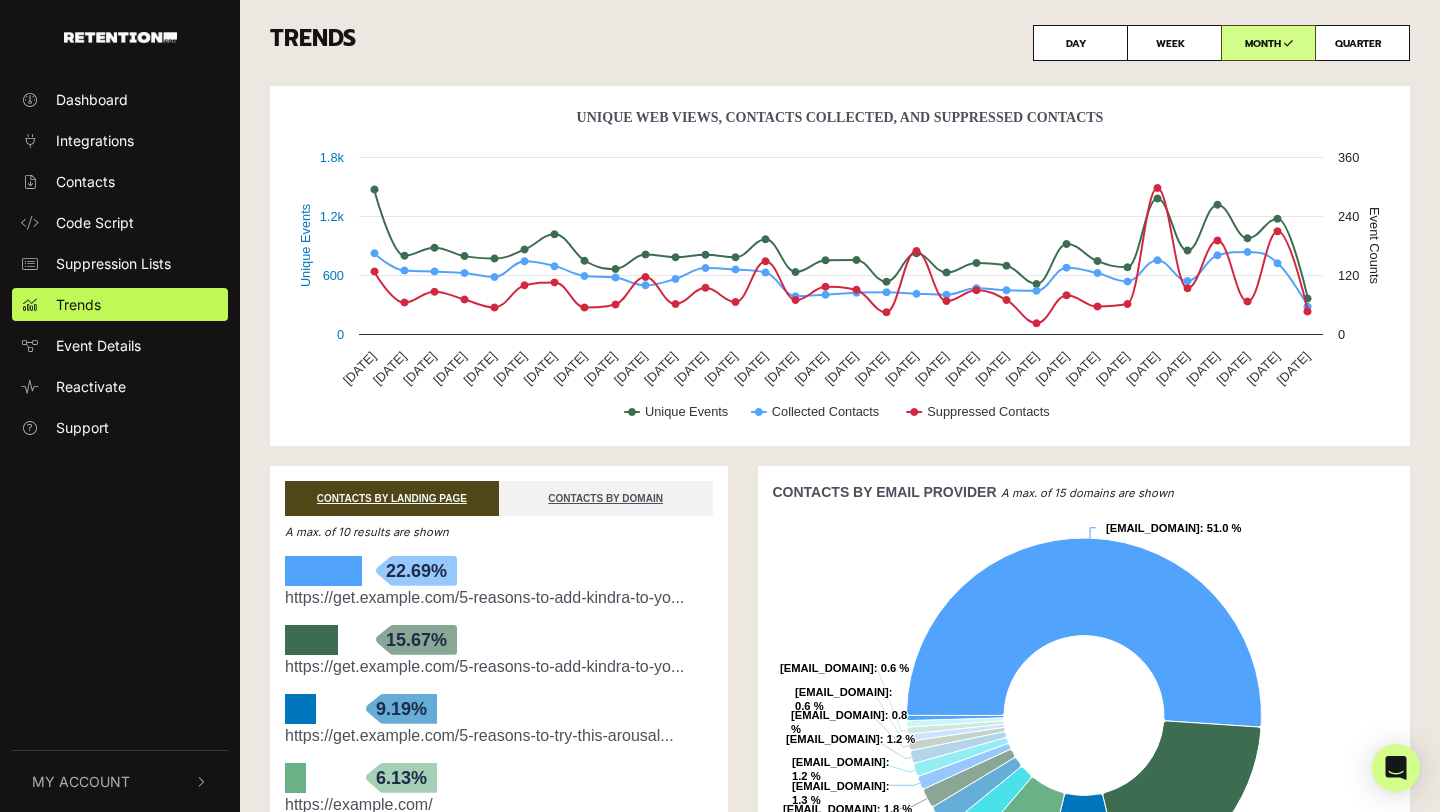 click on "My Account" at bounding box center [81, 781] 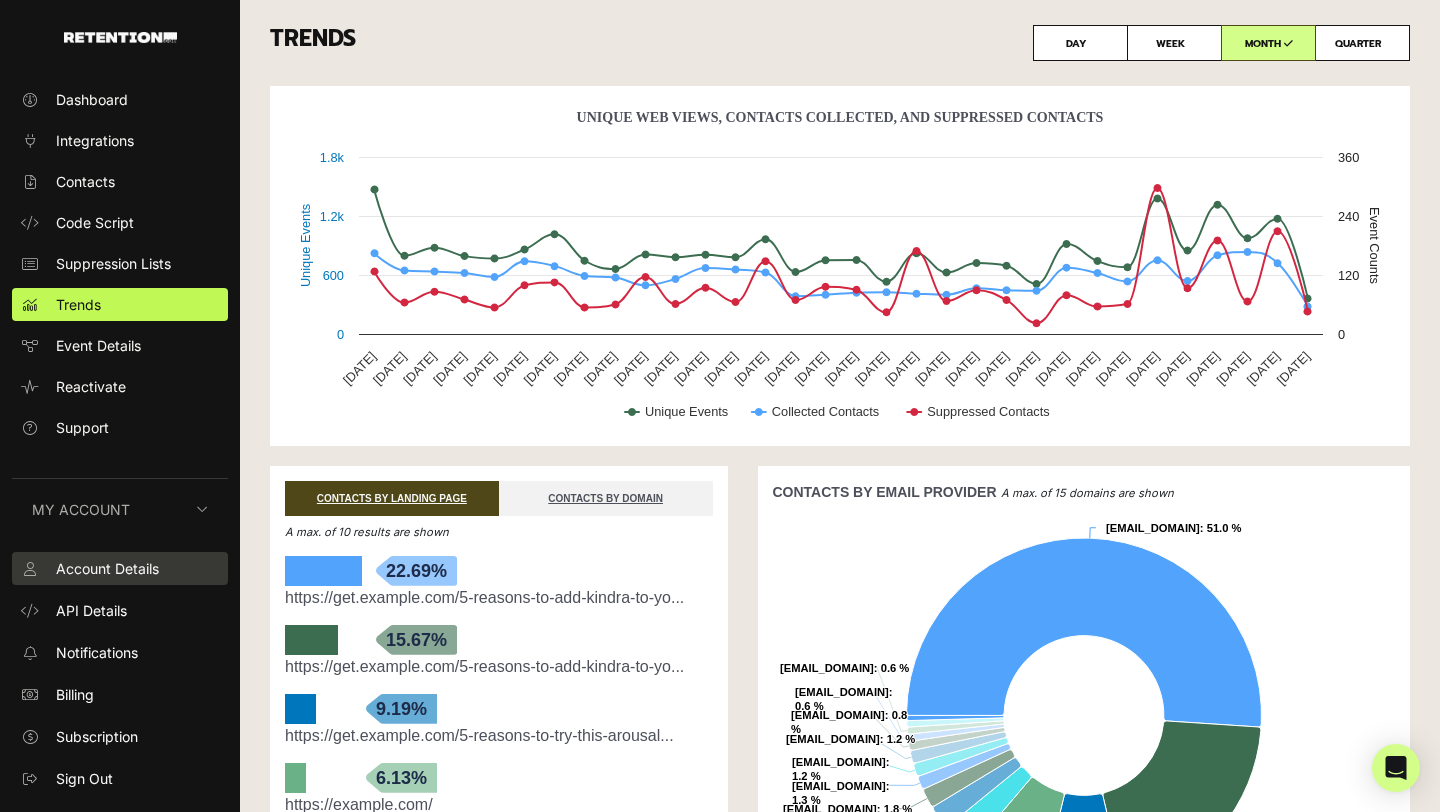 click on "Account Details" at bounding box center [107, 568] 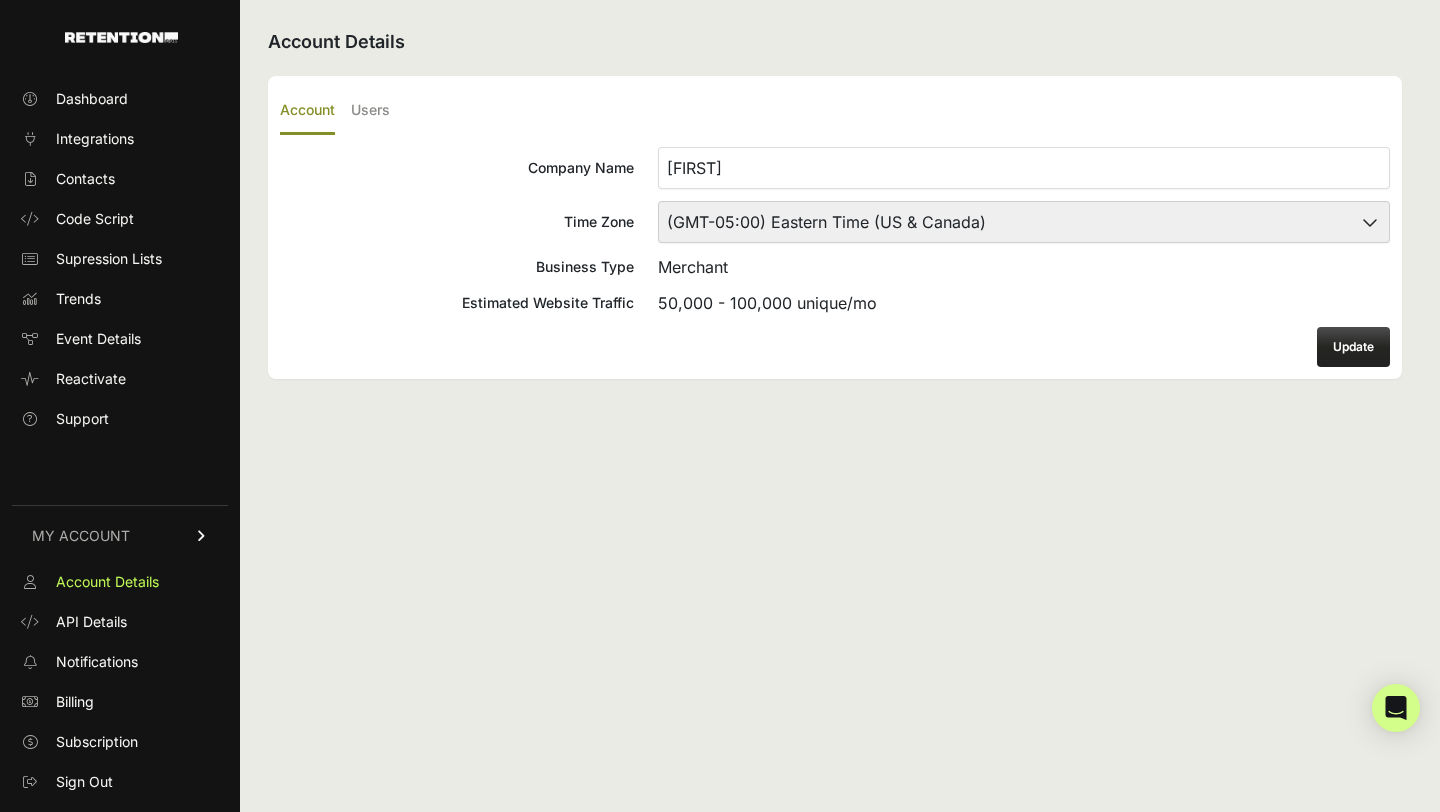 scroll, scrollTop: 0, scrollLeft: 0, axis: both 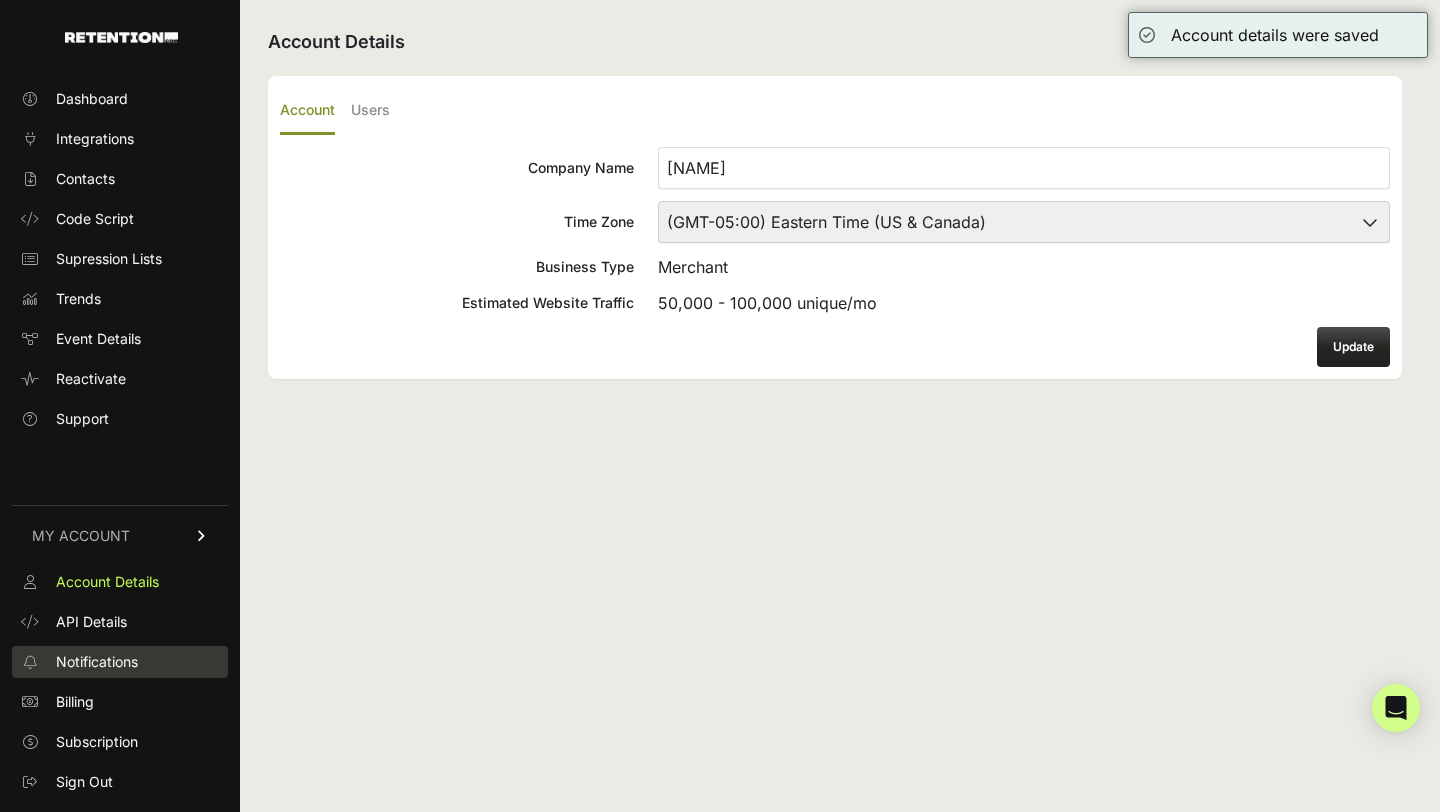 click on "Notifications" at bounding box center (97, 662) 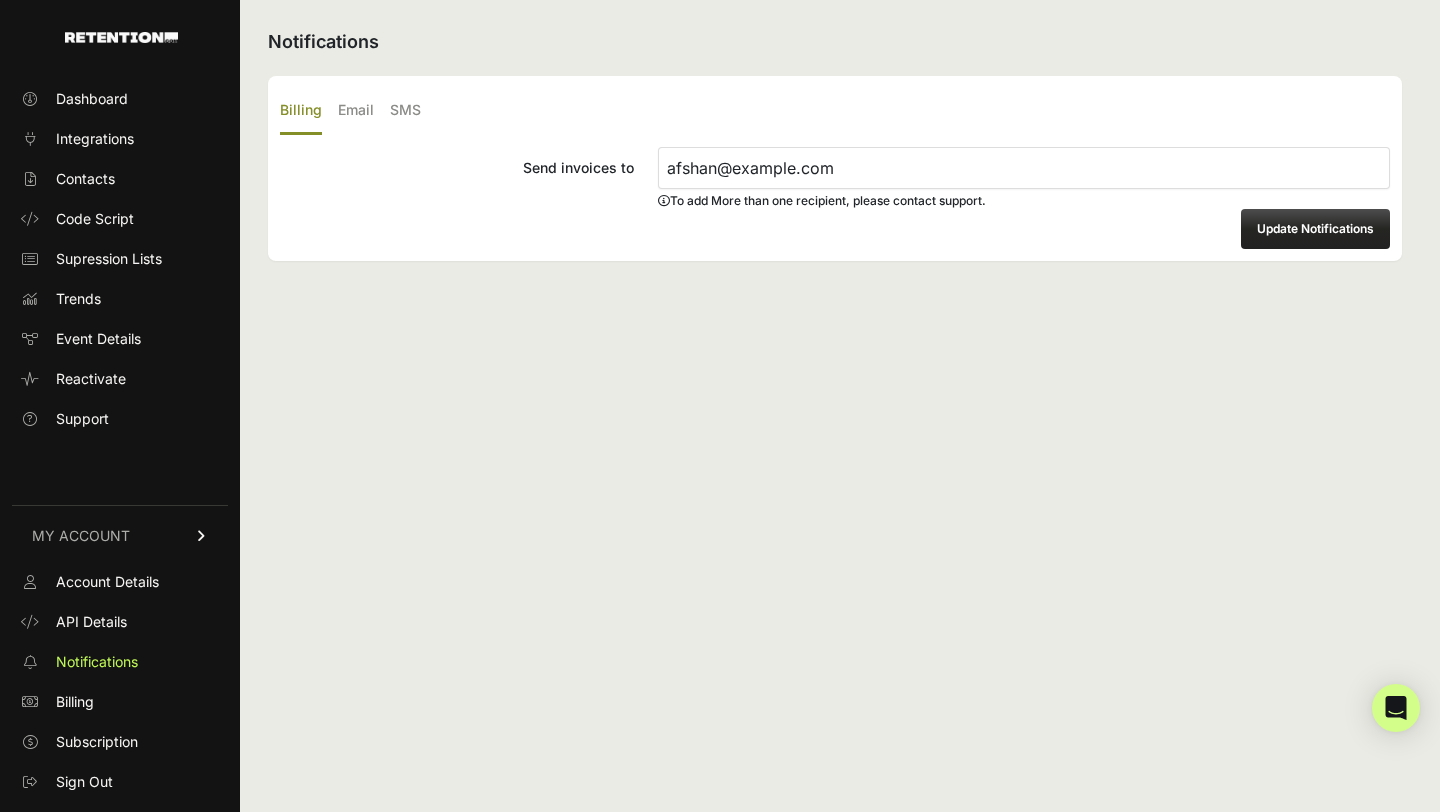 scroll, scrollTop: 0, scrollLeft: 0, axis: both 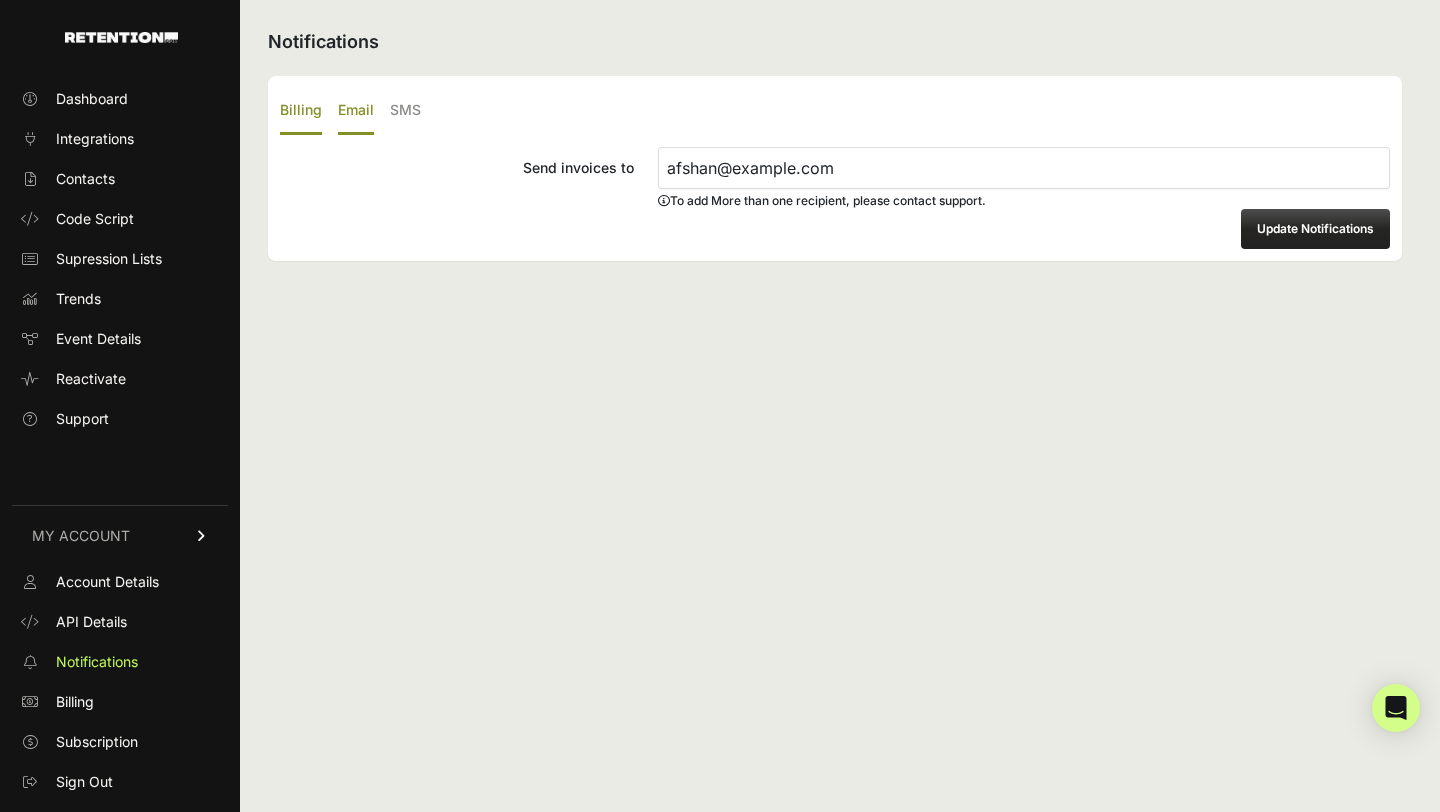 click on "Email" at bounding box center (356, 111) 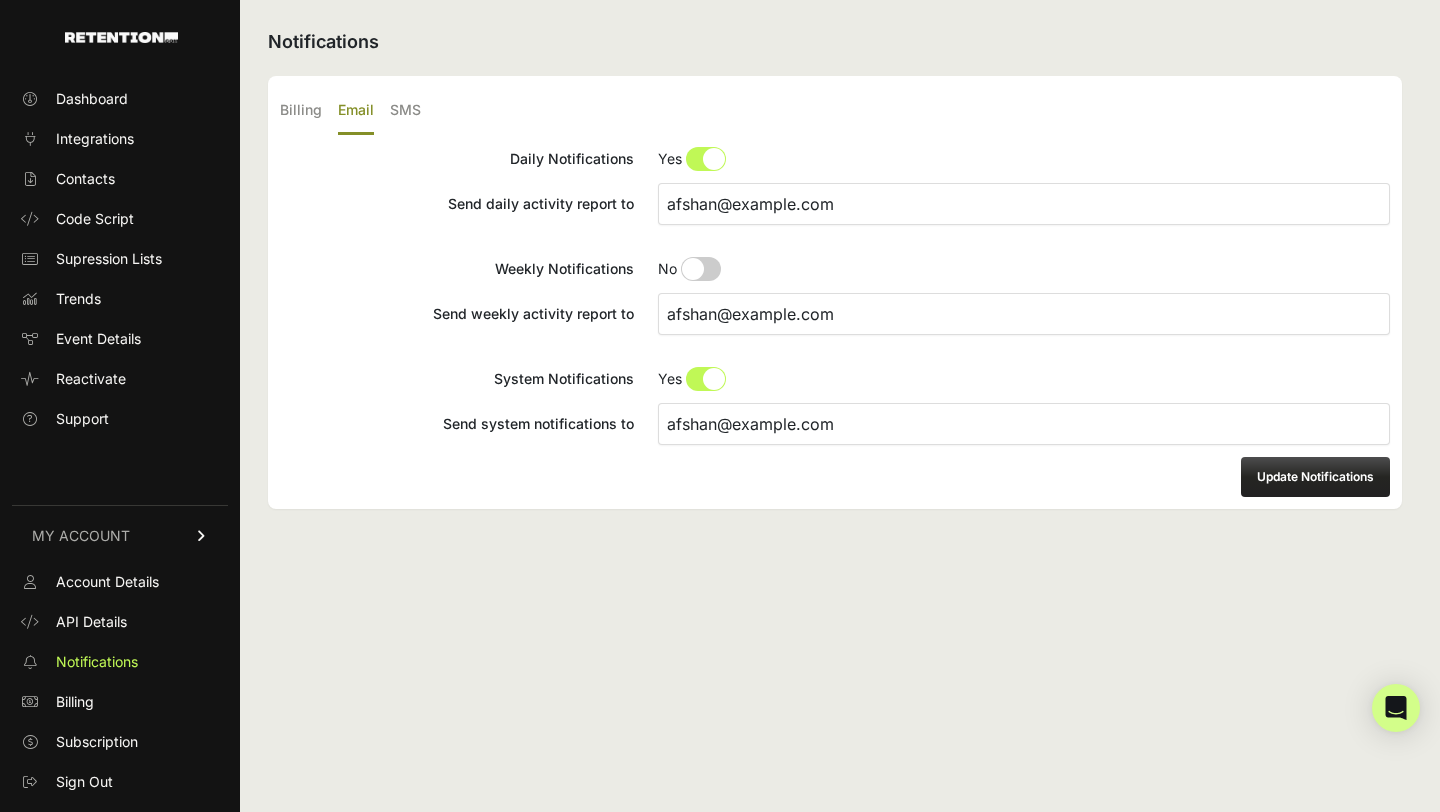 click on "Billing
Email
SMS" at bounding box center (835, 111) 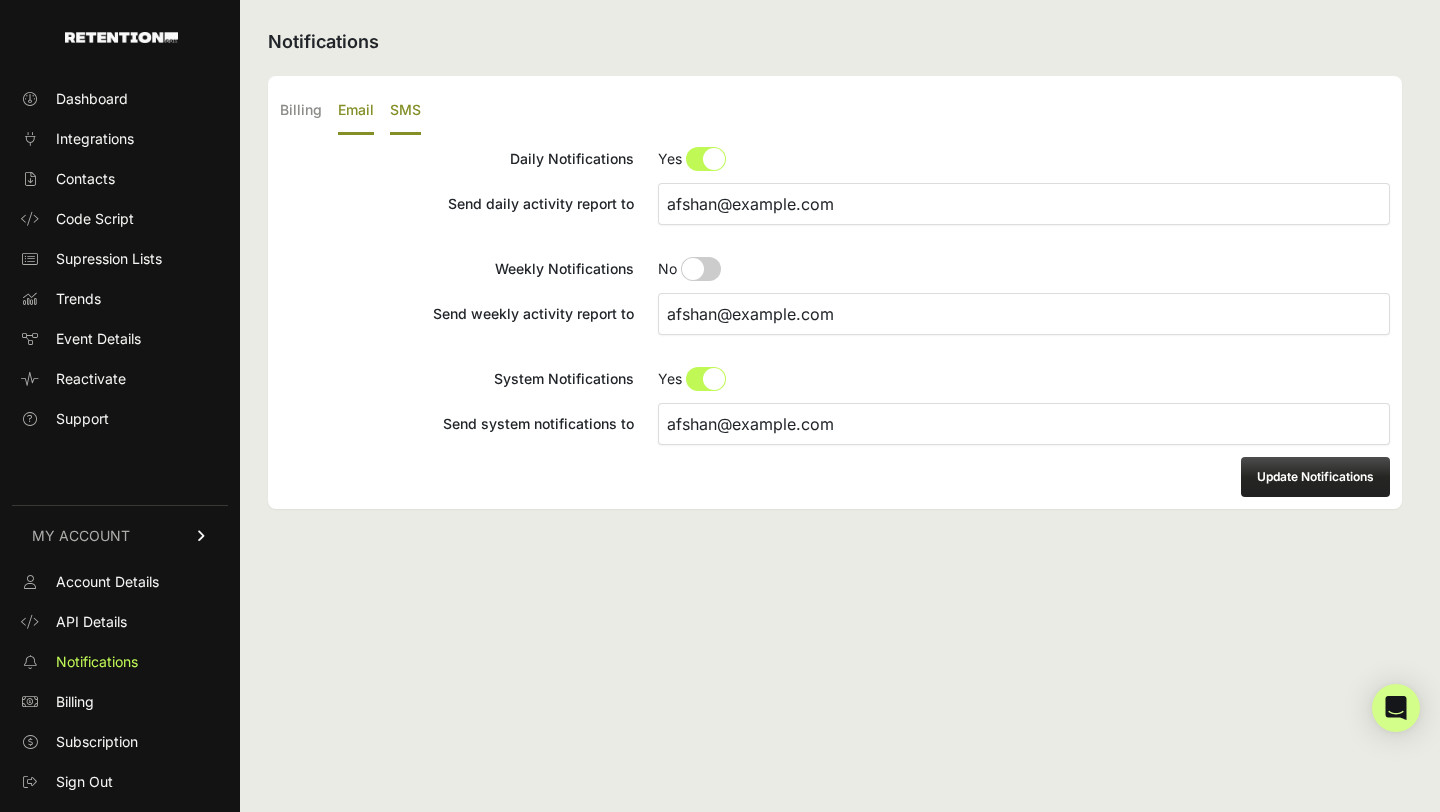 click on "SMS" at bounding box center (405, 111) 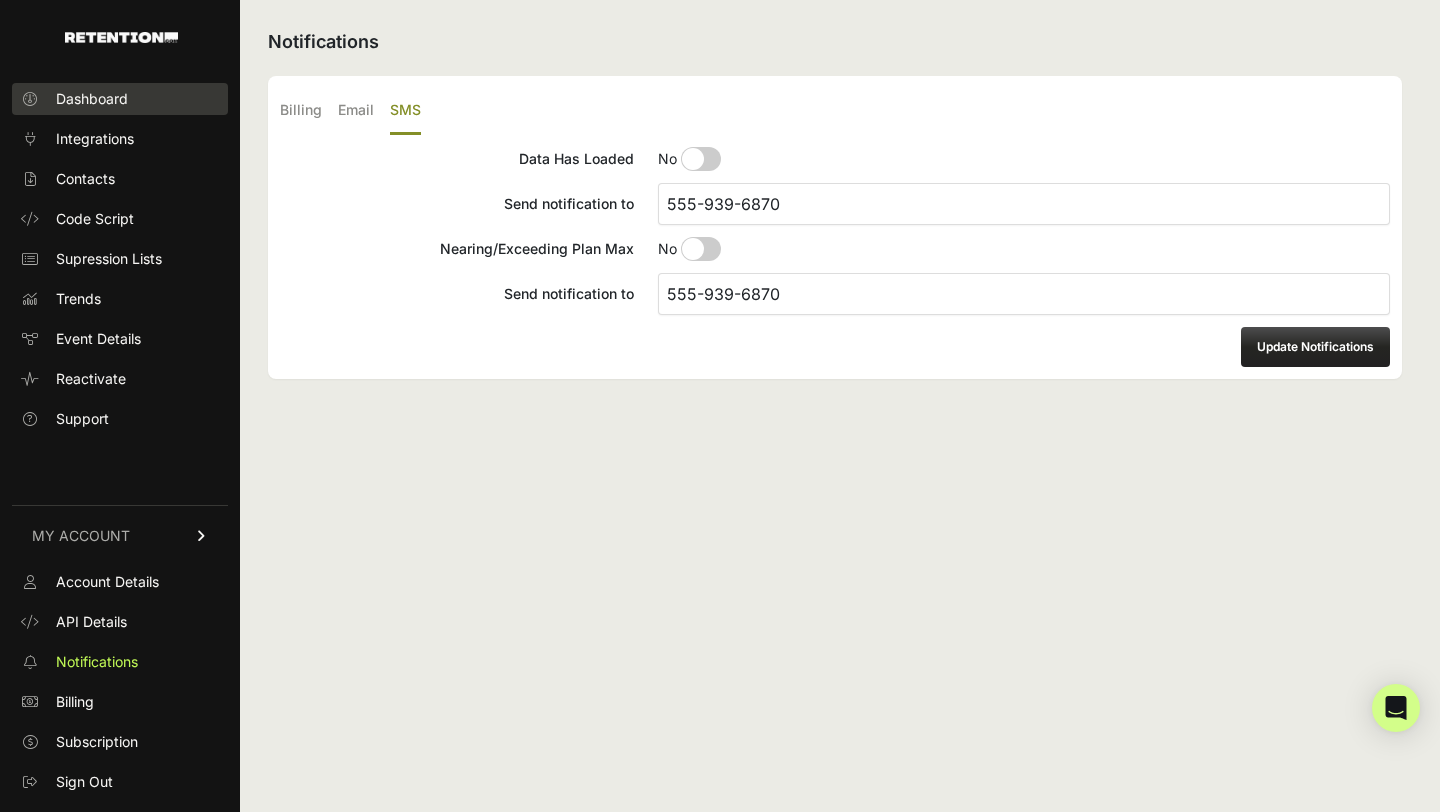 click on "Dashboard" at bounding box center (120, 99) 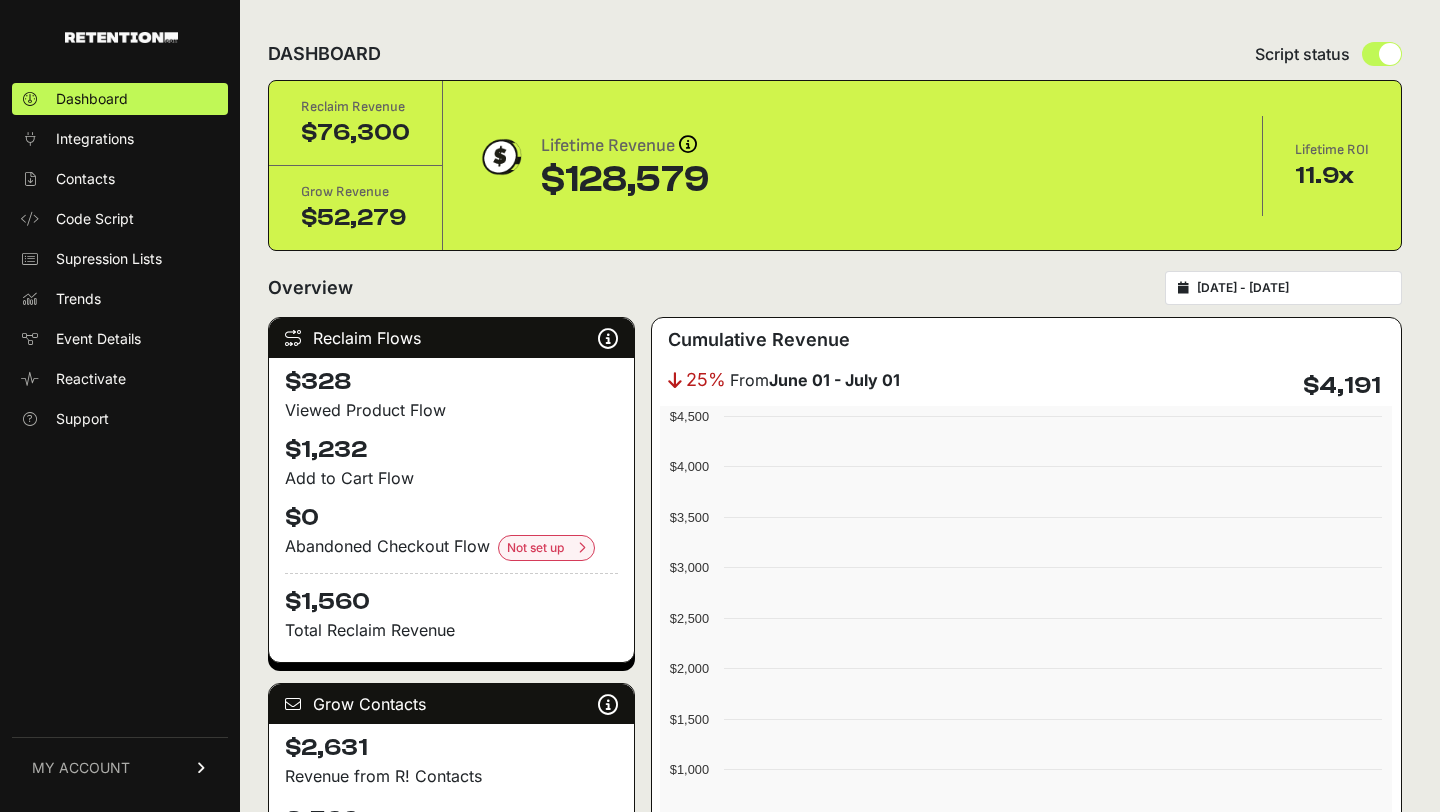 scroll, scrollTop: 0, scrollLeft: 0, axis: both 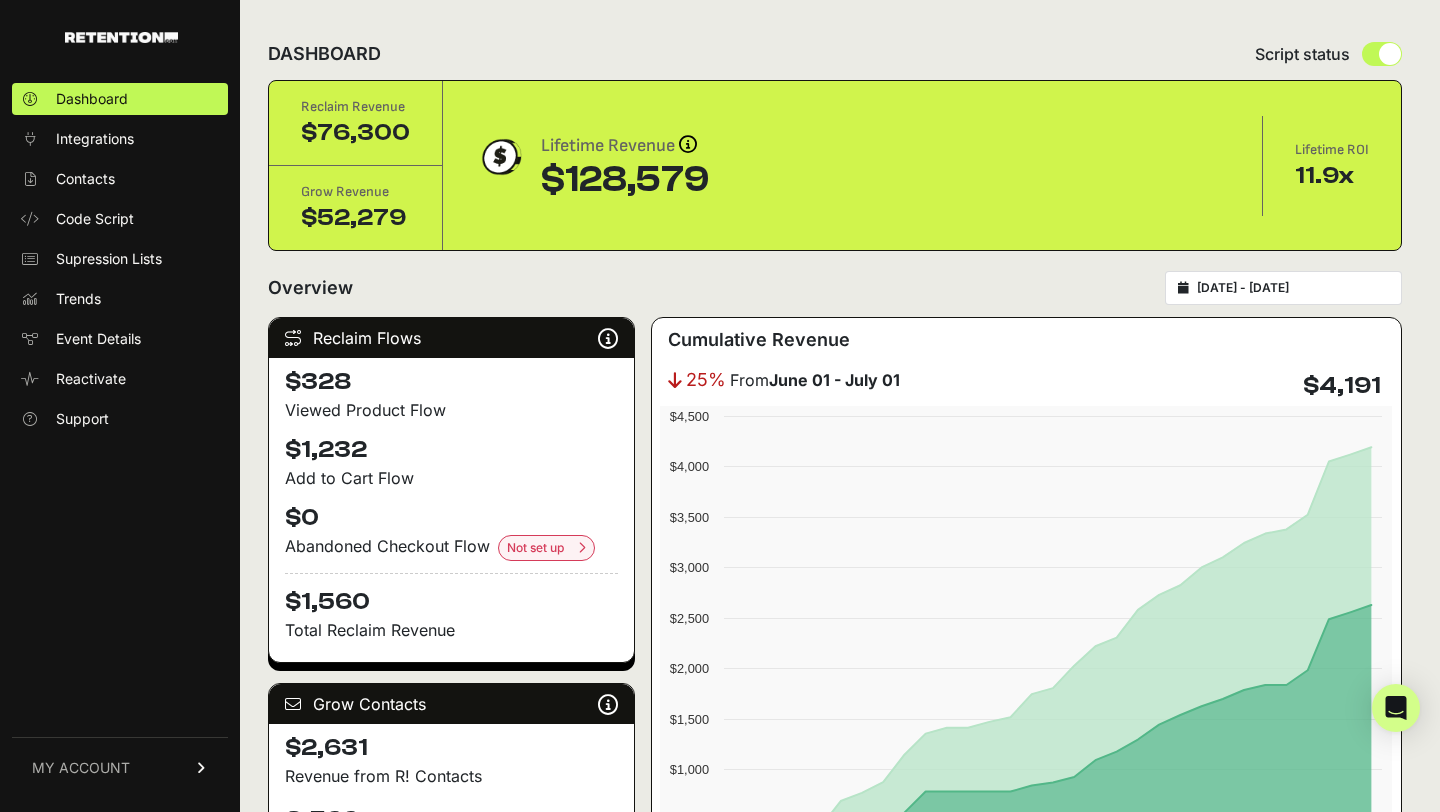 click on "MY ACCOUNT" at bounding box center [81, 768] 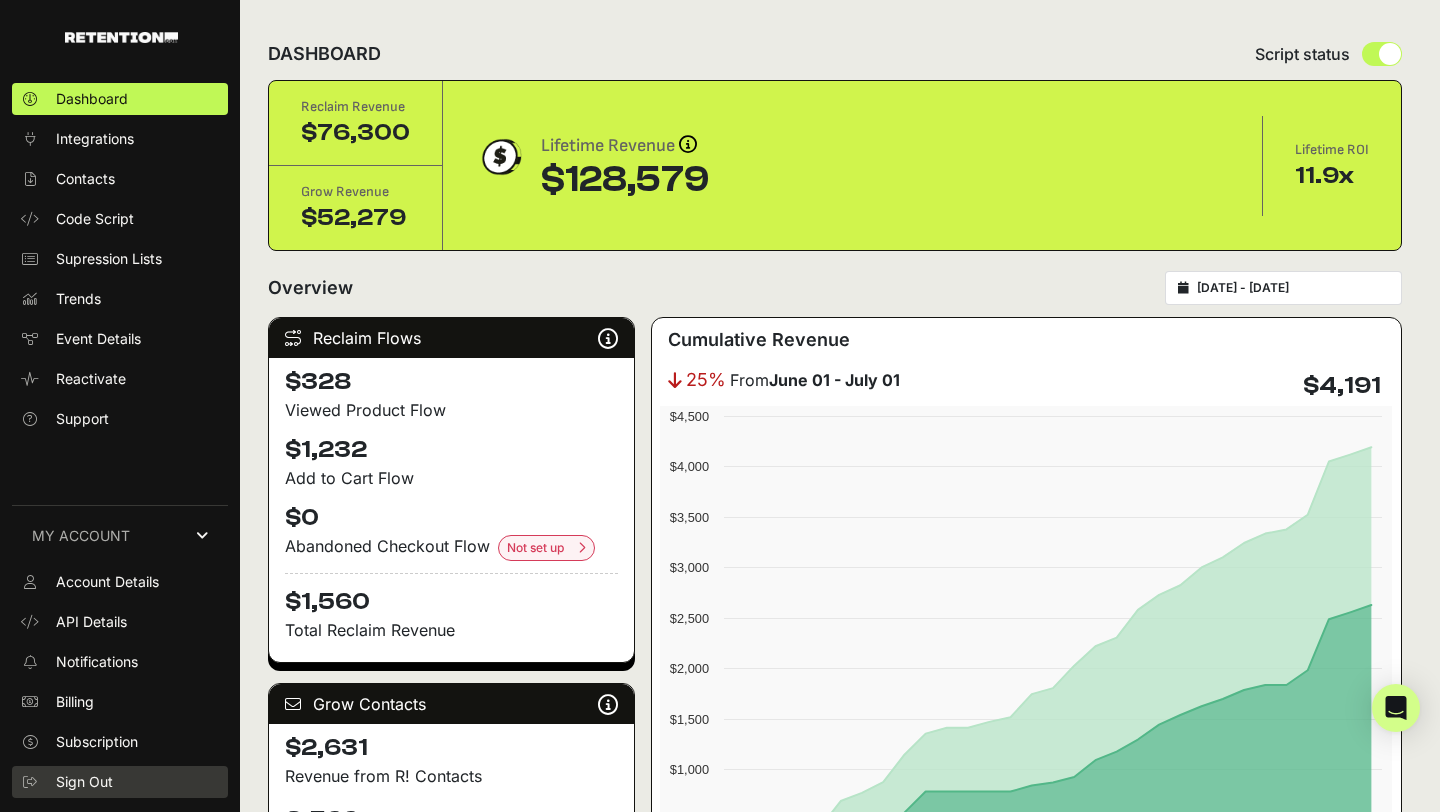 click on "Sign Out" at bounding box center (120, 782) 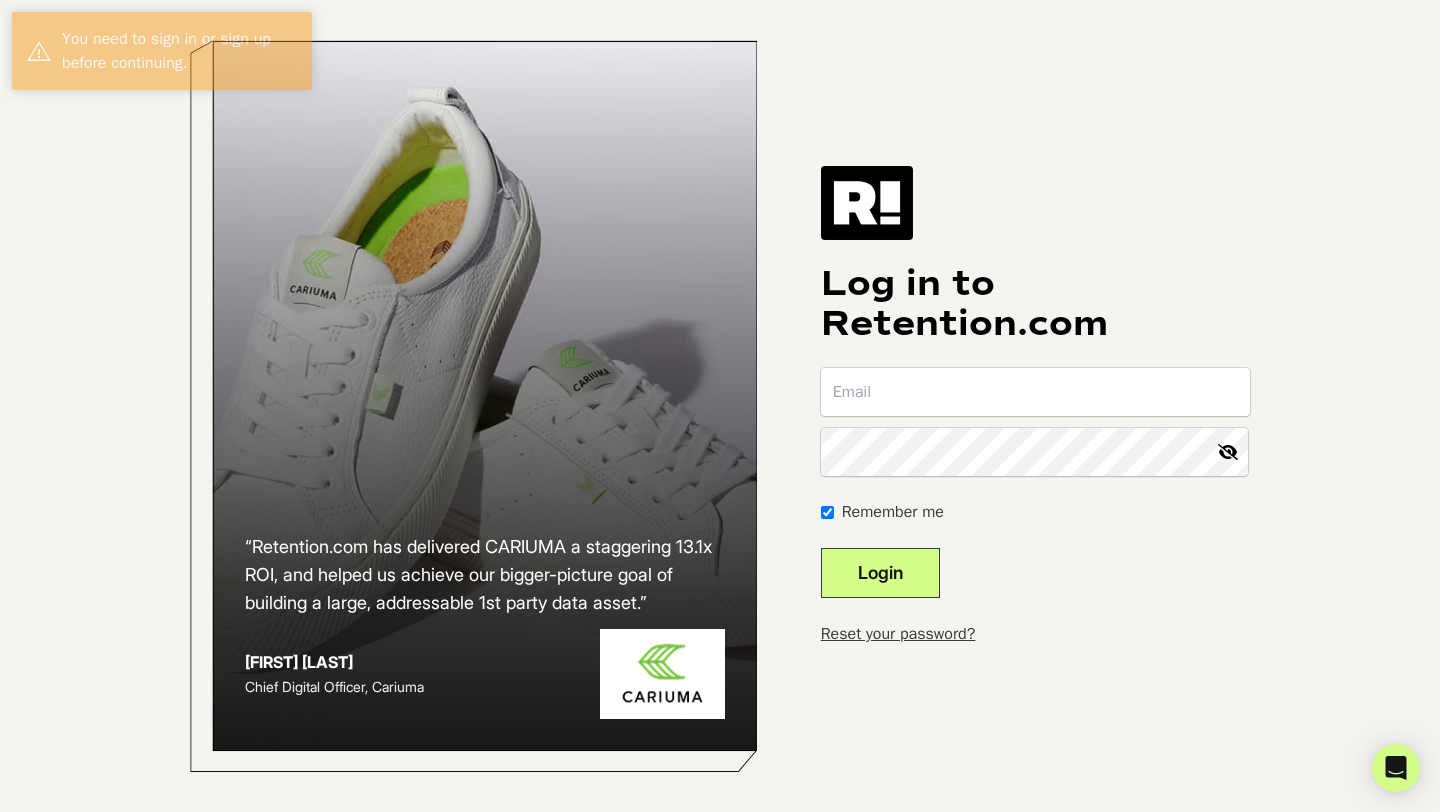 scroll, scrollTop: 0, scrollLeft: 0, axis: both 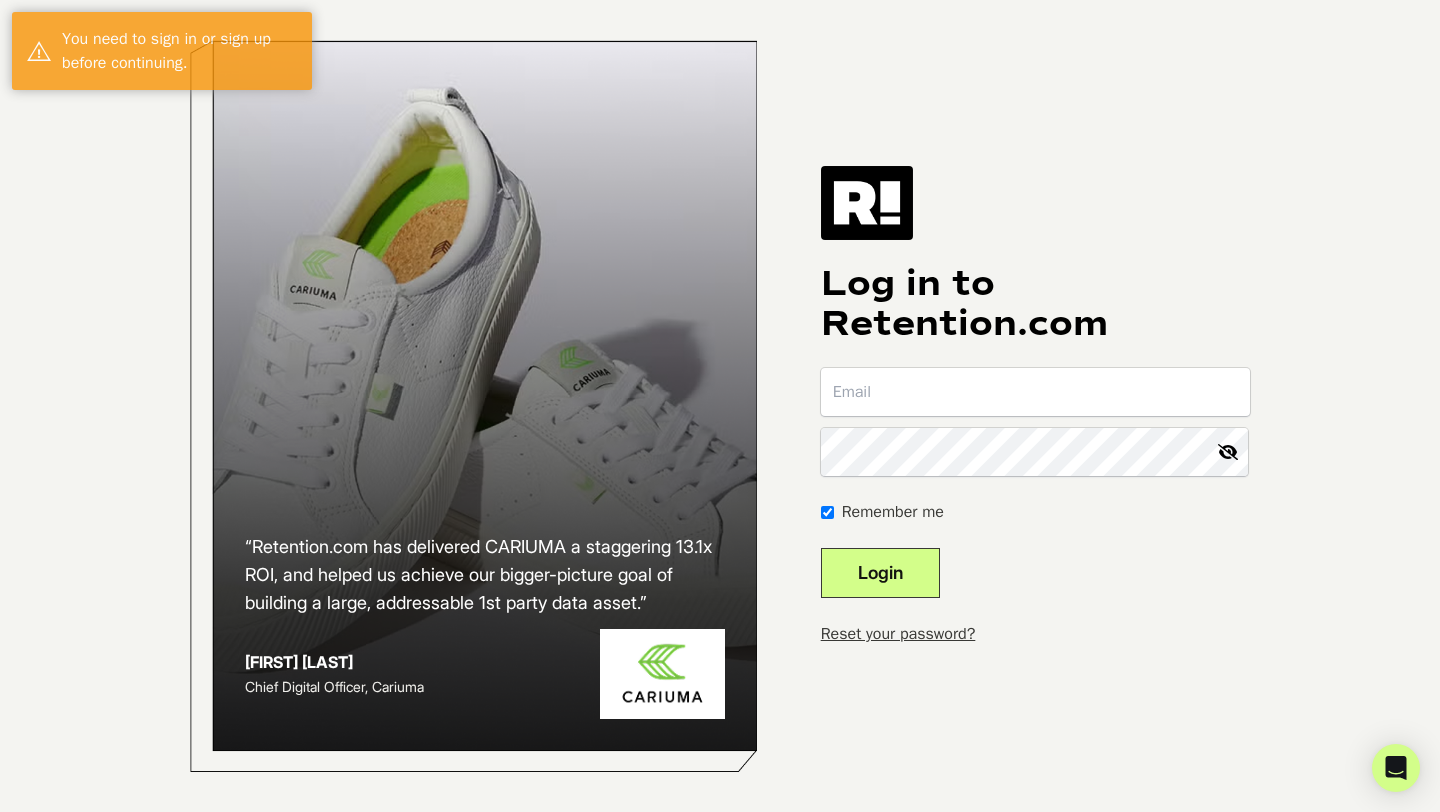 type on "[EMAIL]" 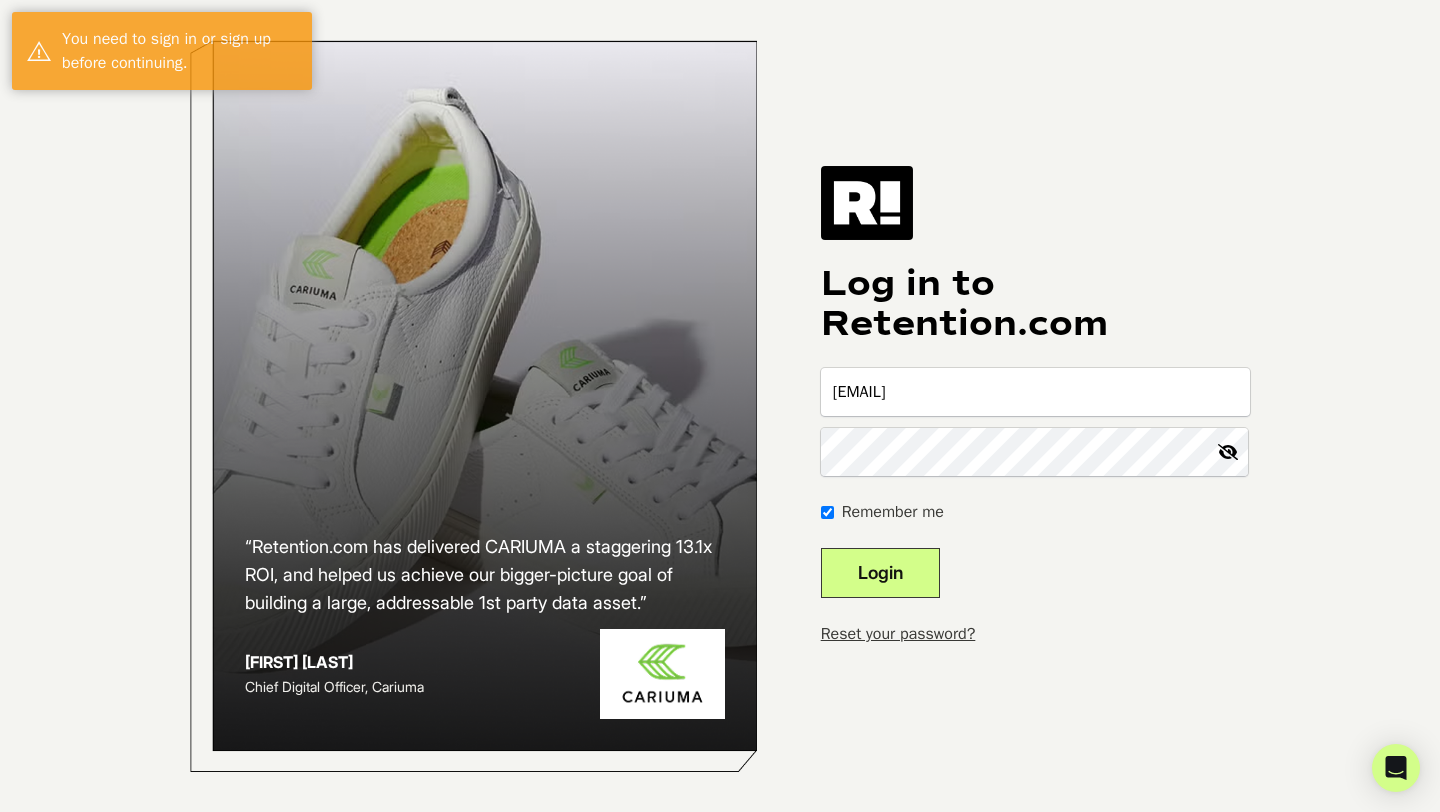 click at bounding box center (1228, 452) 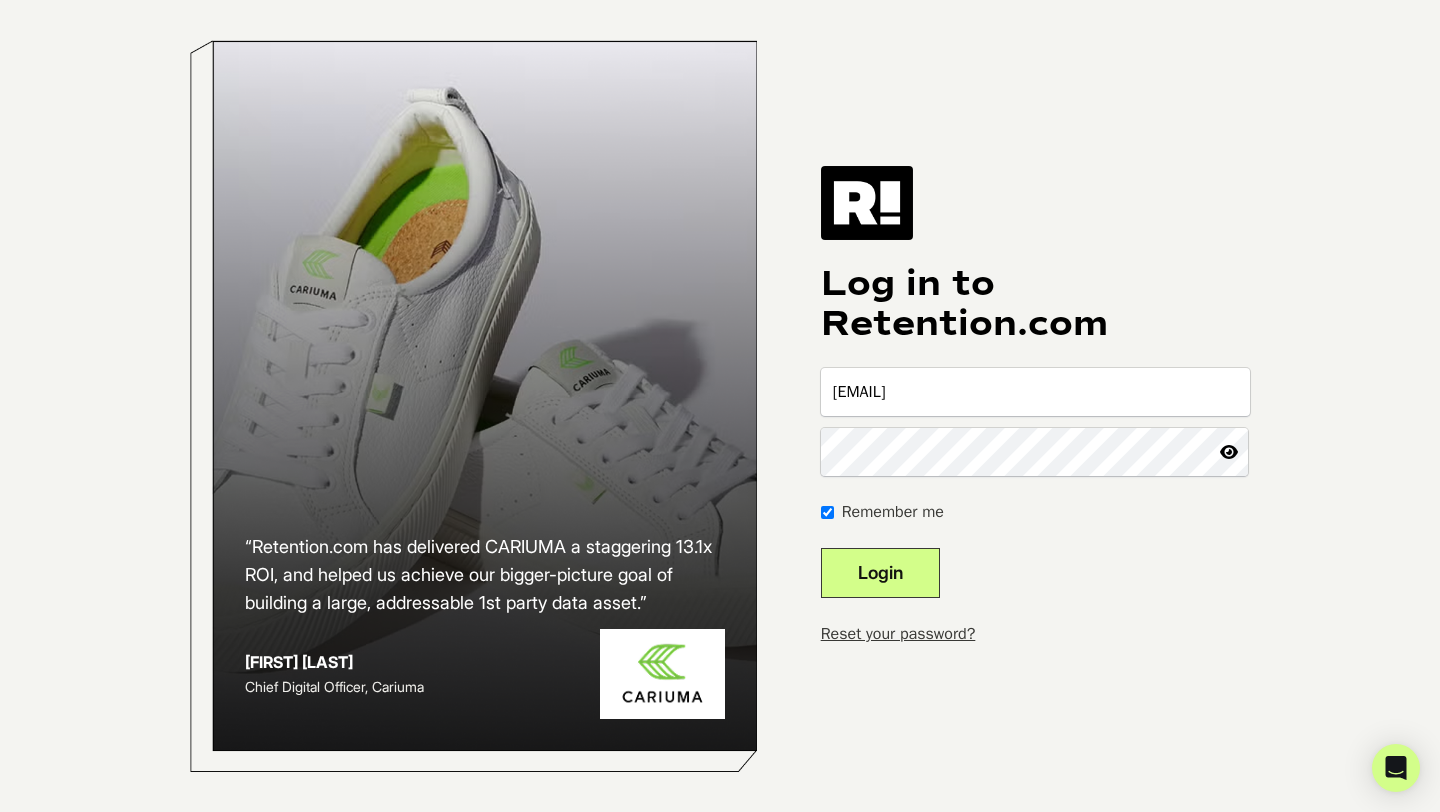 click on "[EMAIL]" at bounding box center (1035, 392) 